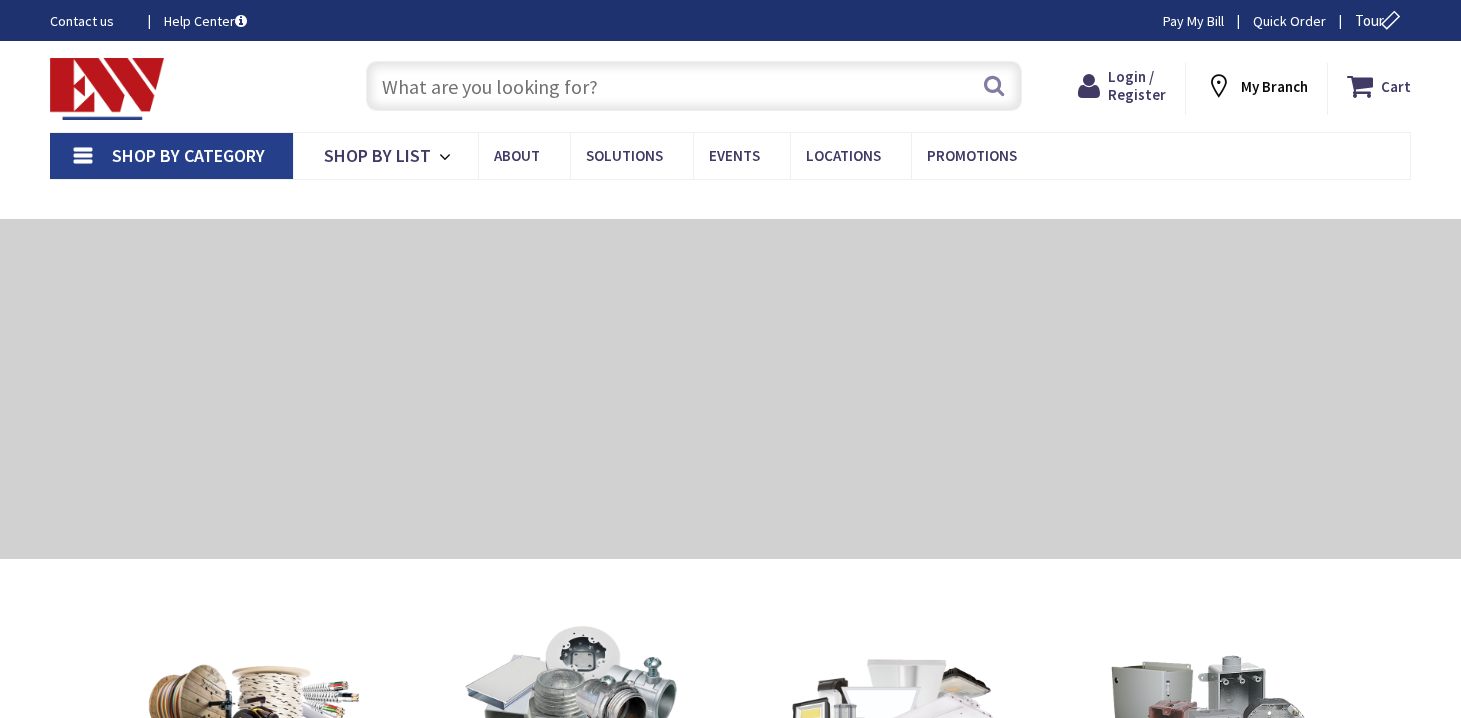 scroll, scrollTop: 0, scrollLeft: 0, axis: both 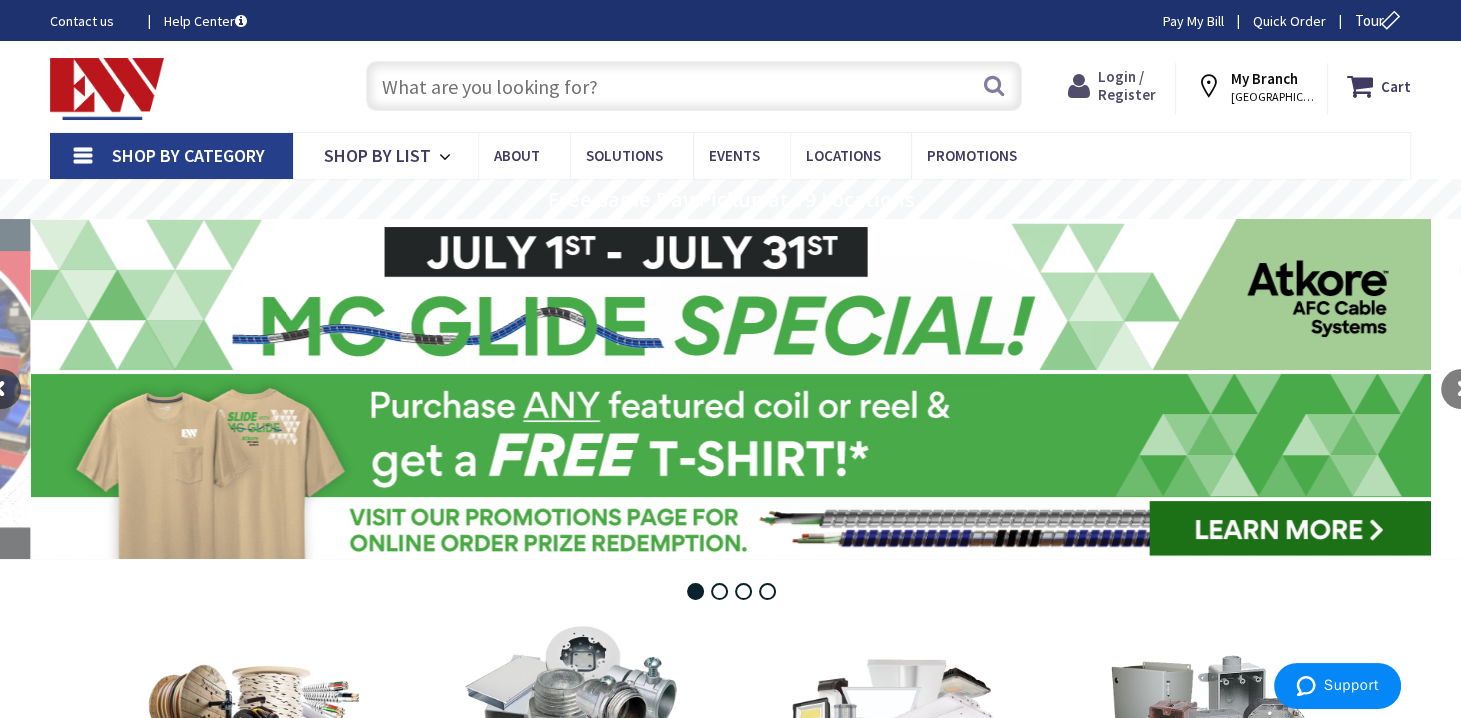 click on "Login / Register" at bounding box center [1127, 85] 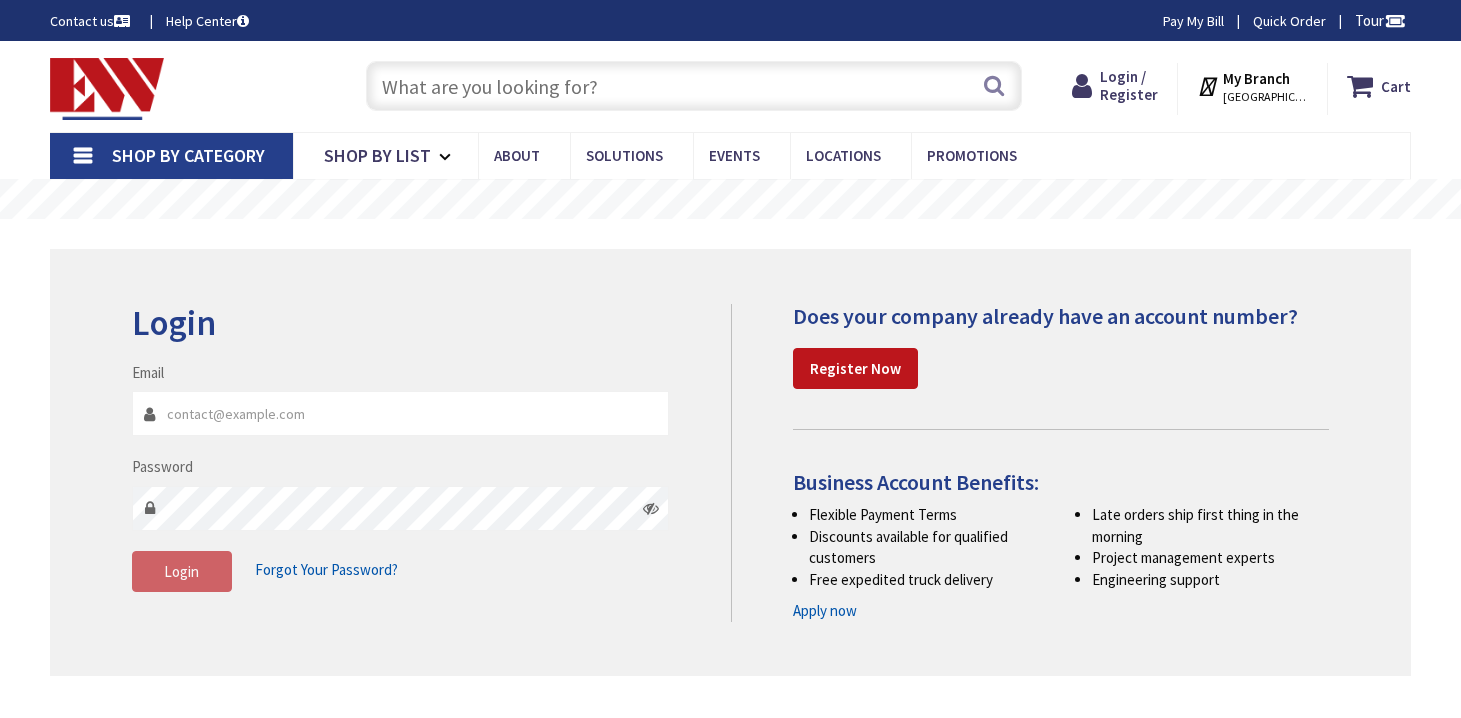 scroll, scrollTop: 0, scrollLeft: 0, axis: both 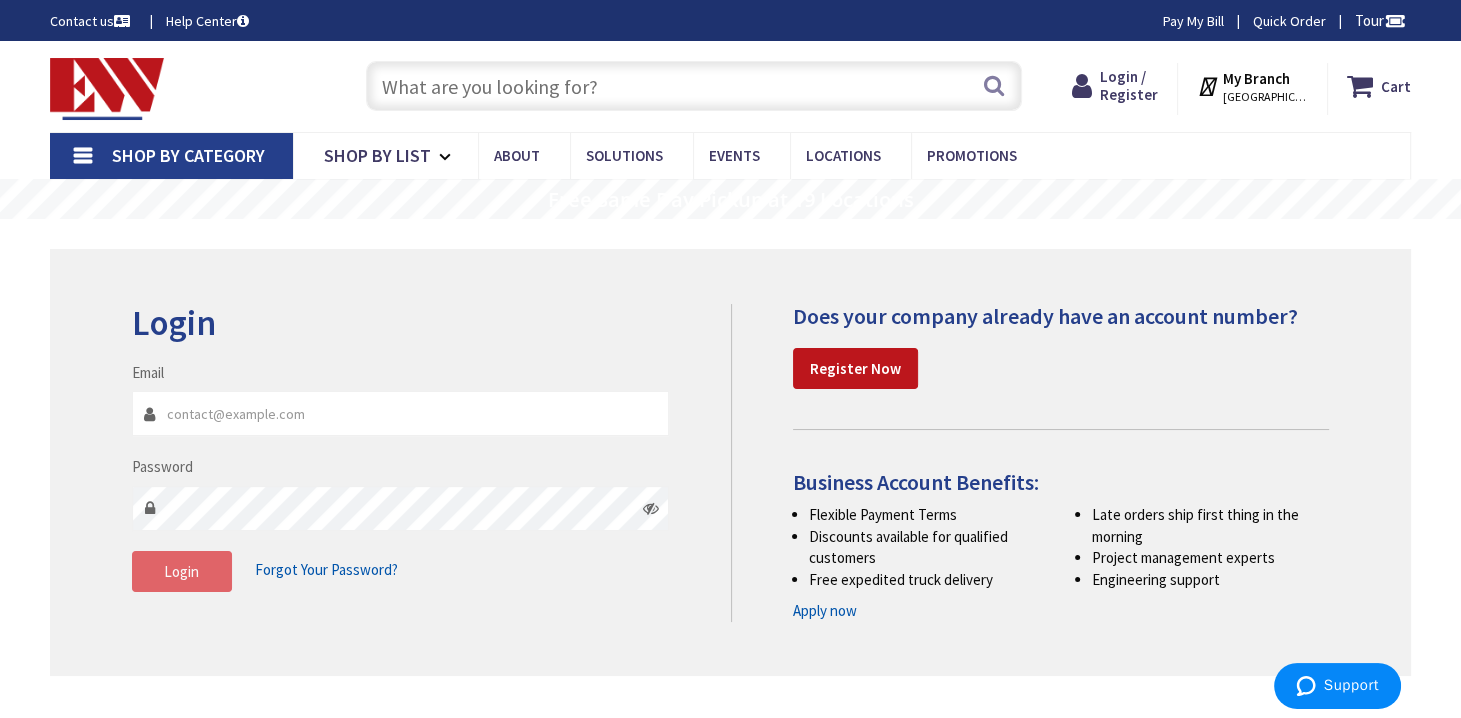 type on "coughlinelectric@hotmail.com" 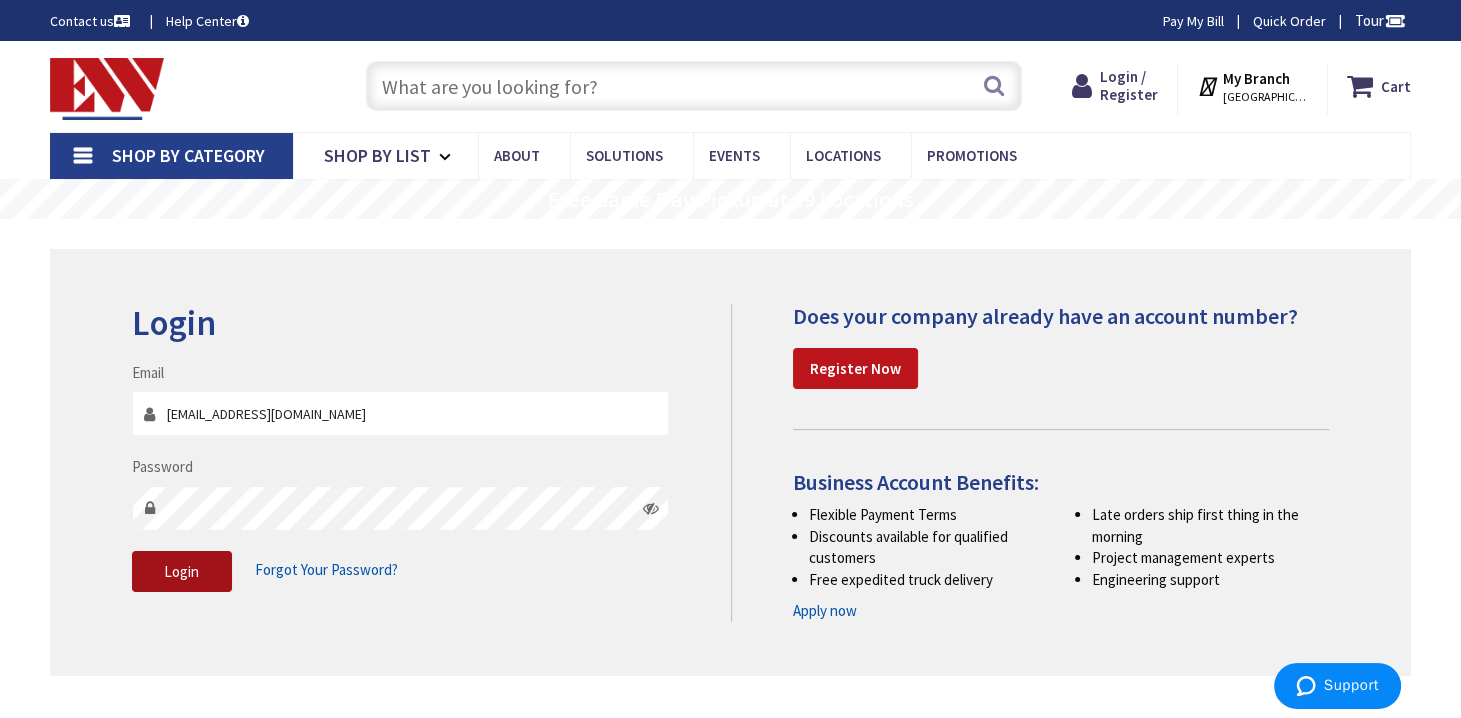 click on "Login" at bounding box center [181, 571] 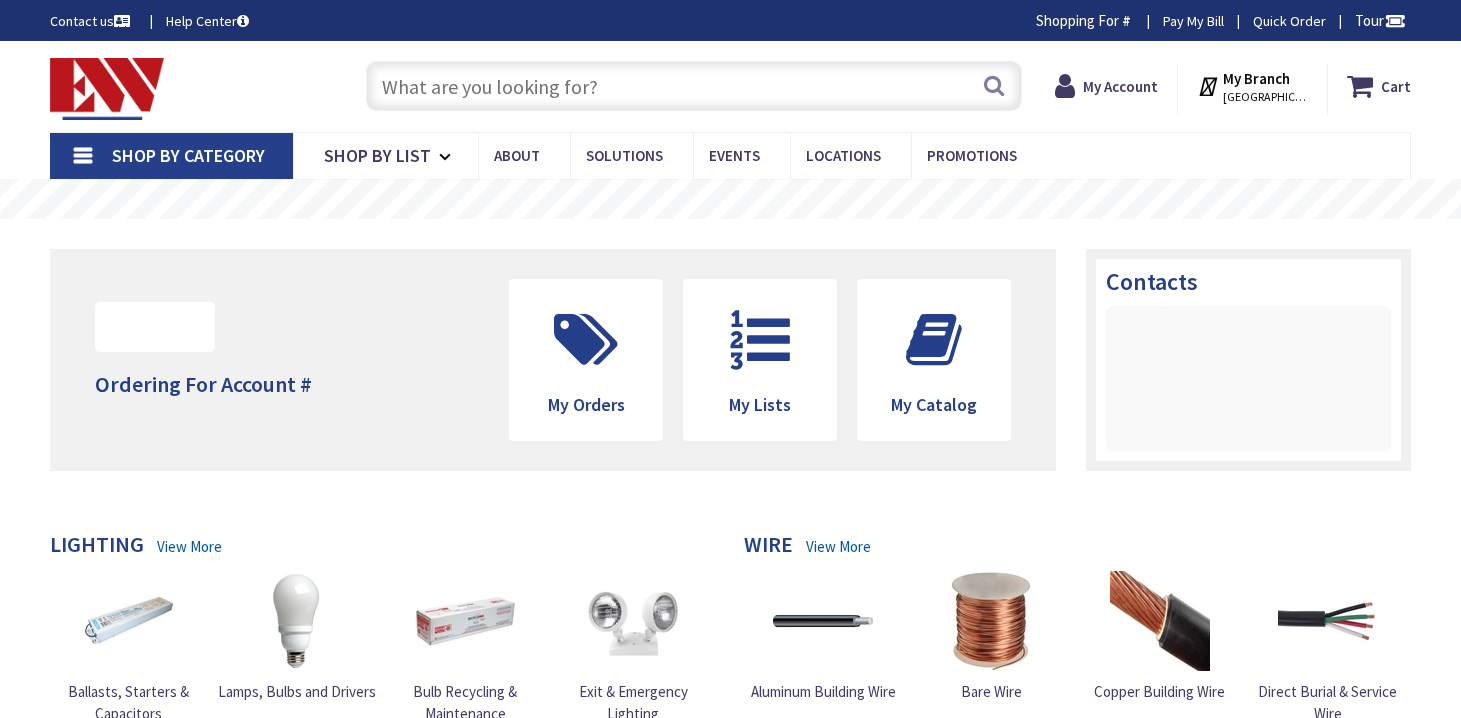 scroll, scrollTop: 0, scrollLeft: 0, axis: both 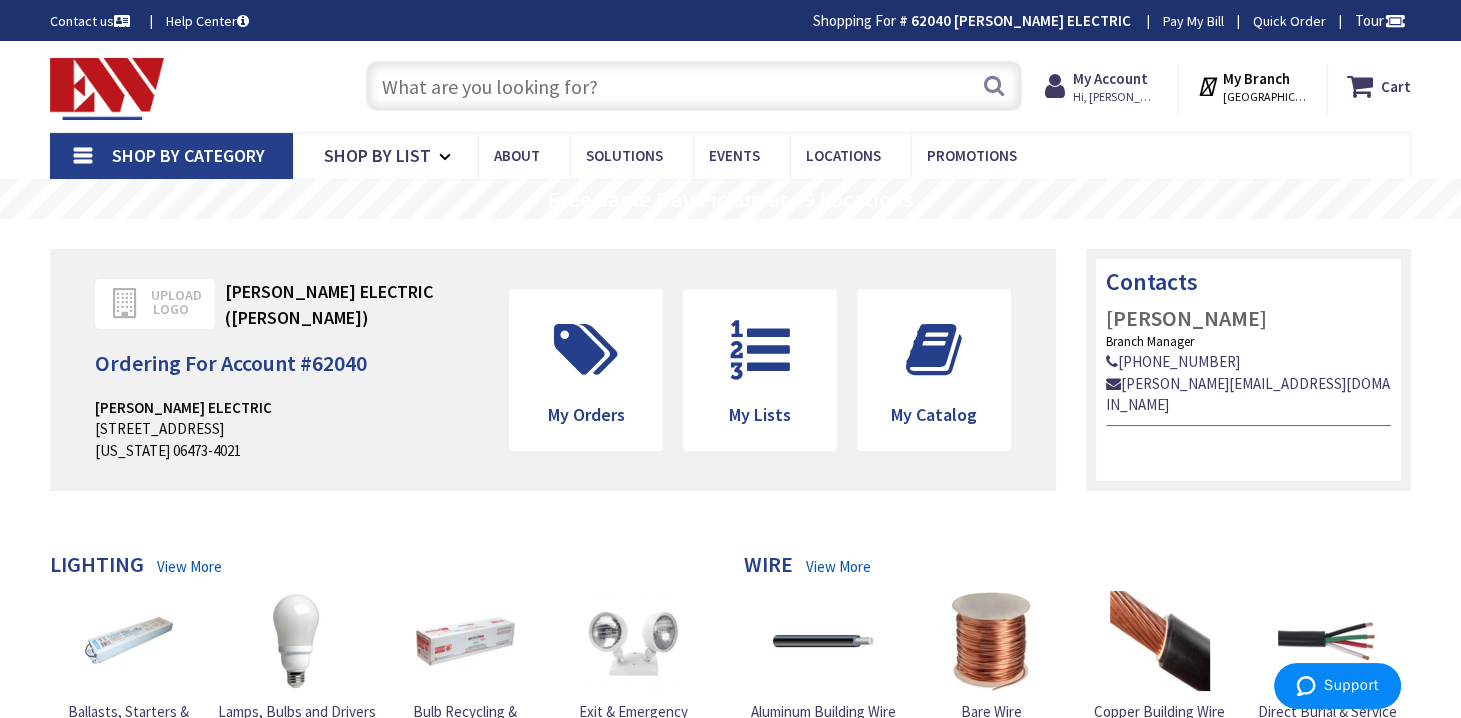 click on "Shop By Category" at bounding box center (171, 156) 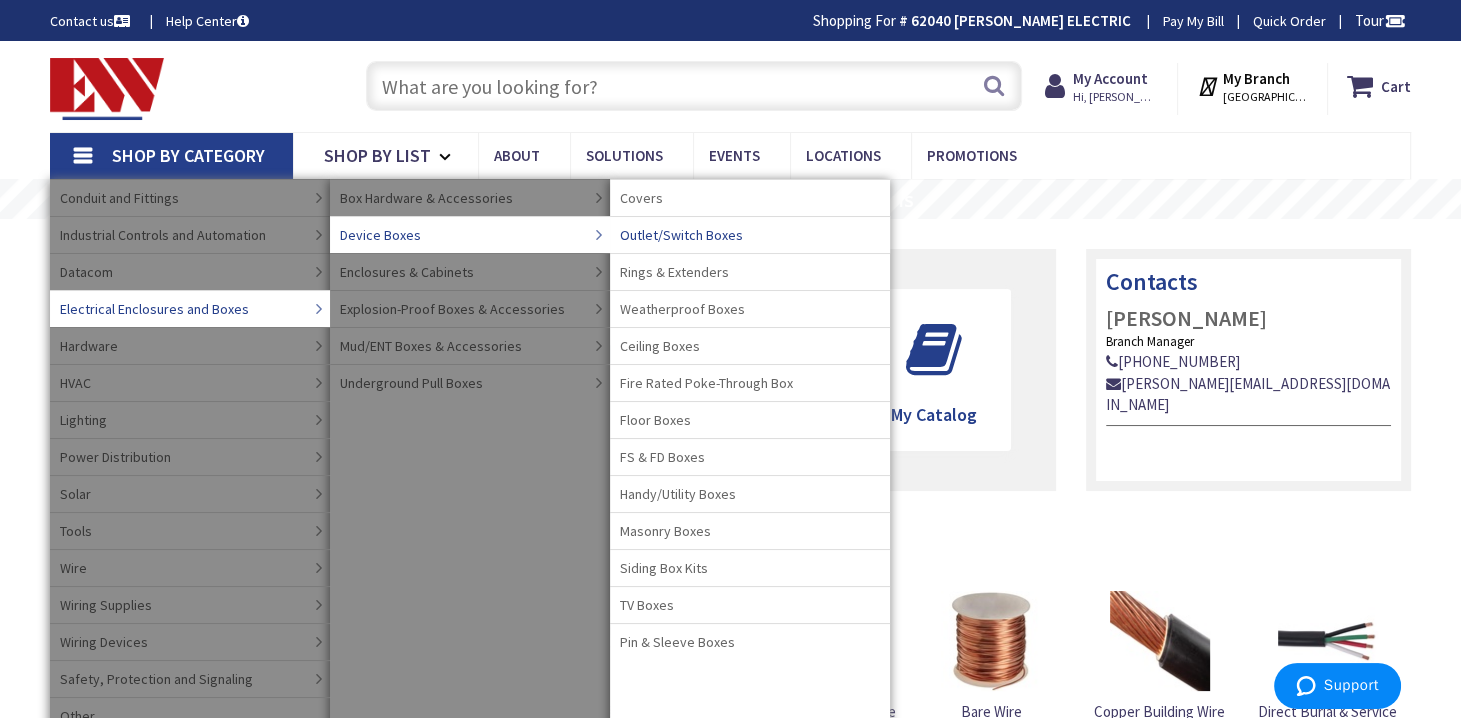 click on "Outlet/Switch Boxes" at bounding box center (681, 235) 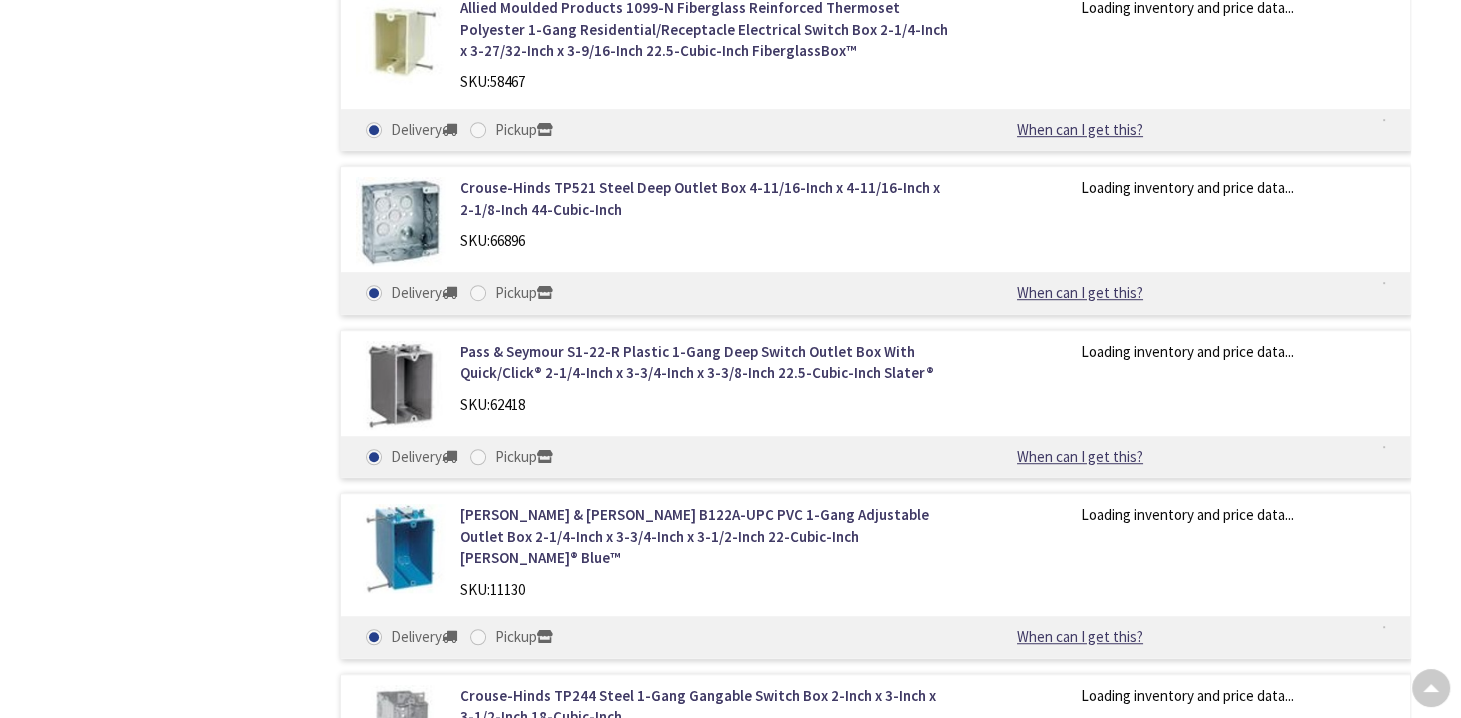 scroll, scrollTop: 1600, scrollLeft: 0, axis: vertical 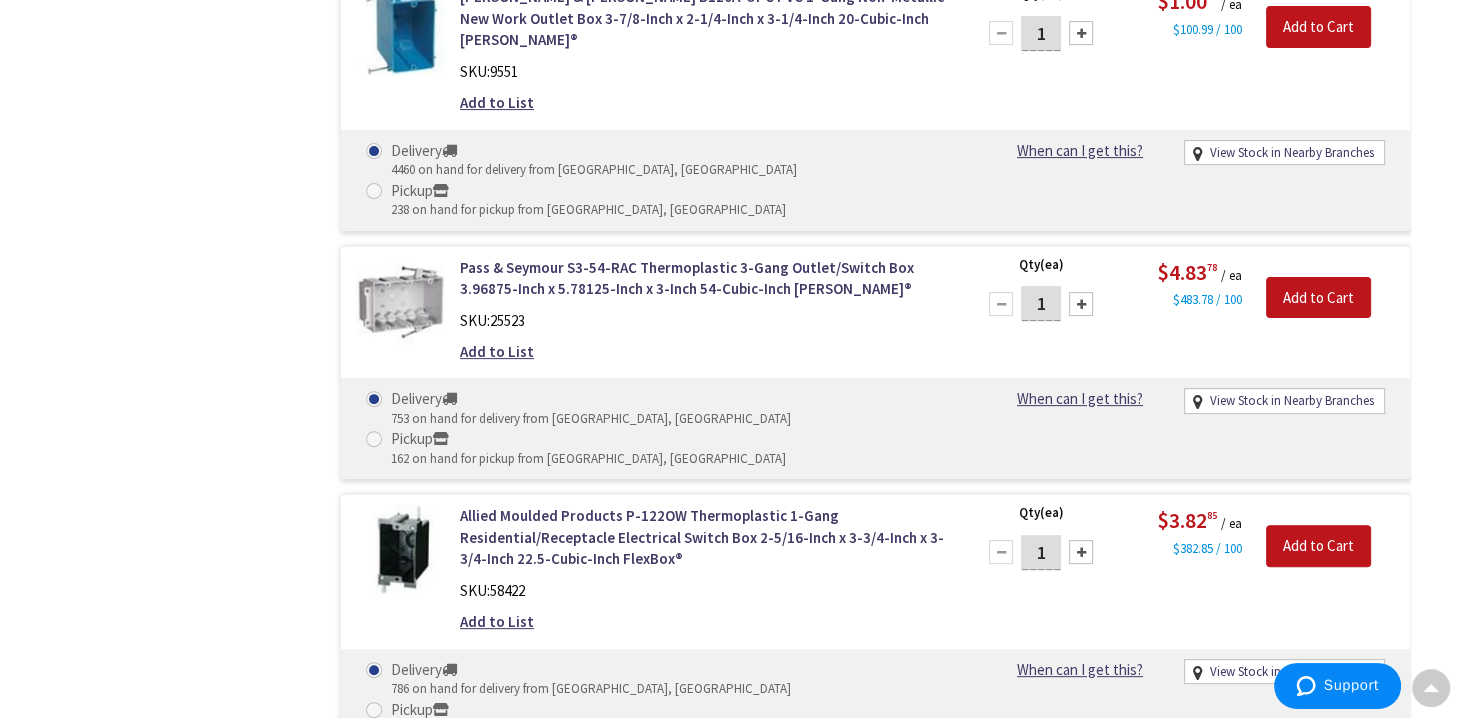 click on "1" at bounding box center (1041, 1839) 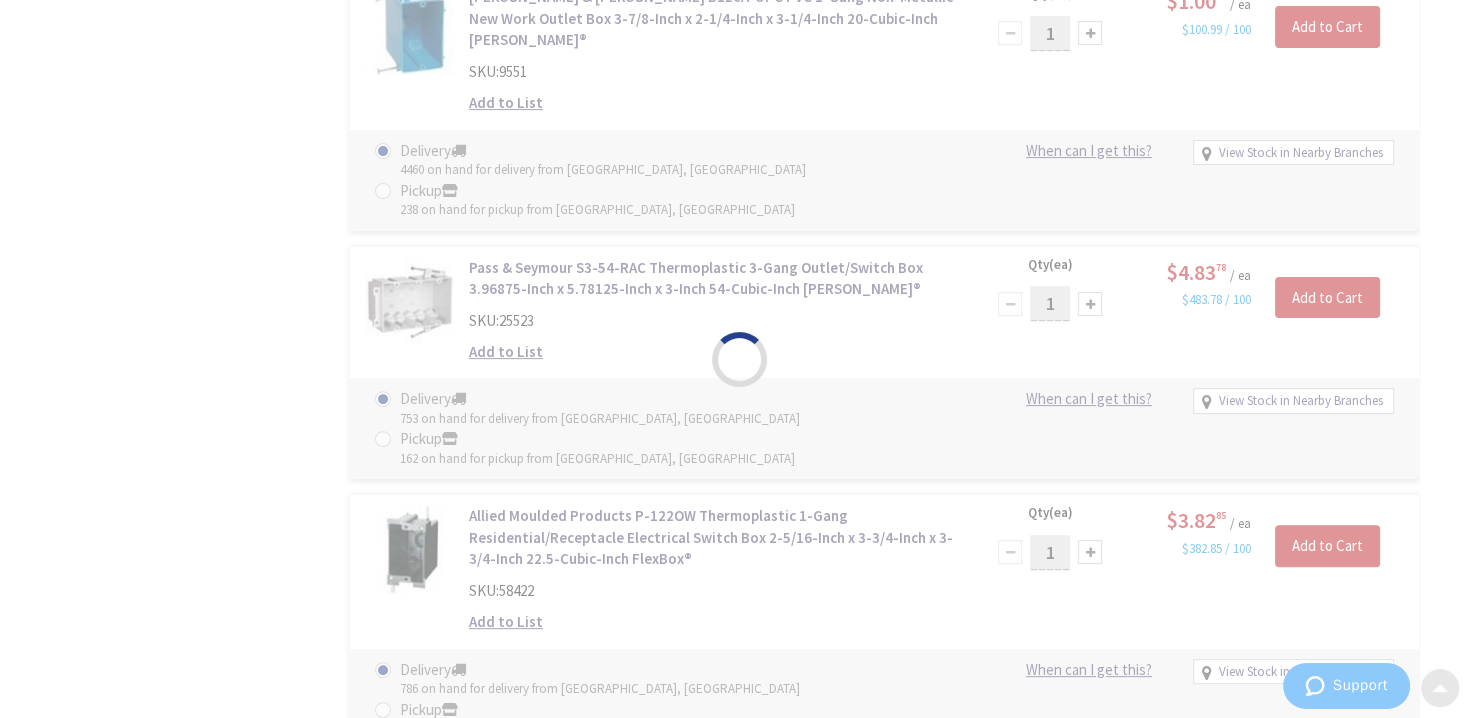 scroll, scrollTop: 7862, scrollLeft: 0, axis: vertical 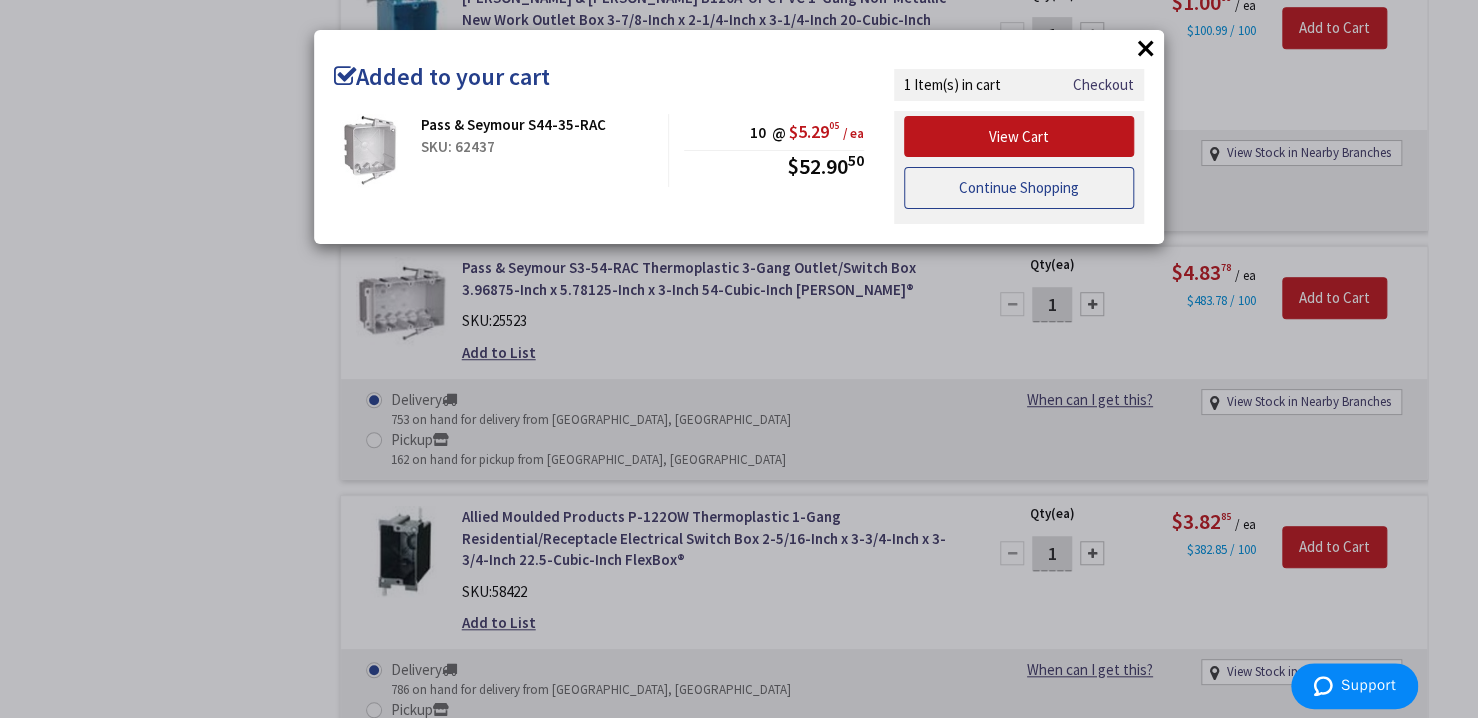 click on "Continue Shopping" at bounding box center (1019, 188) 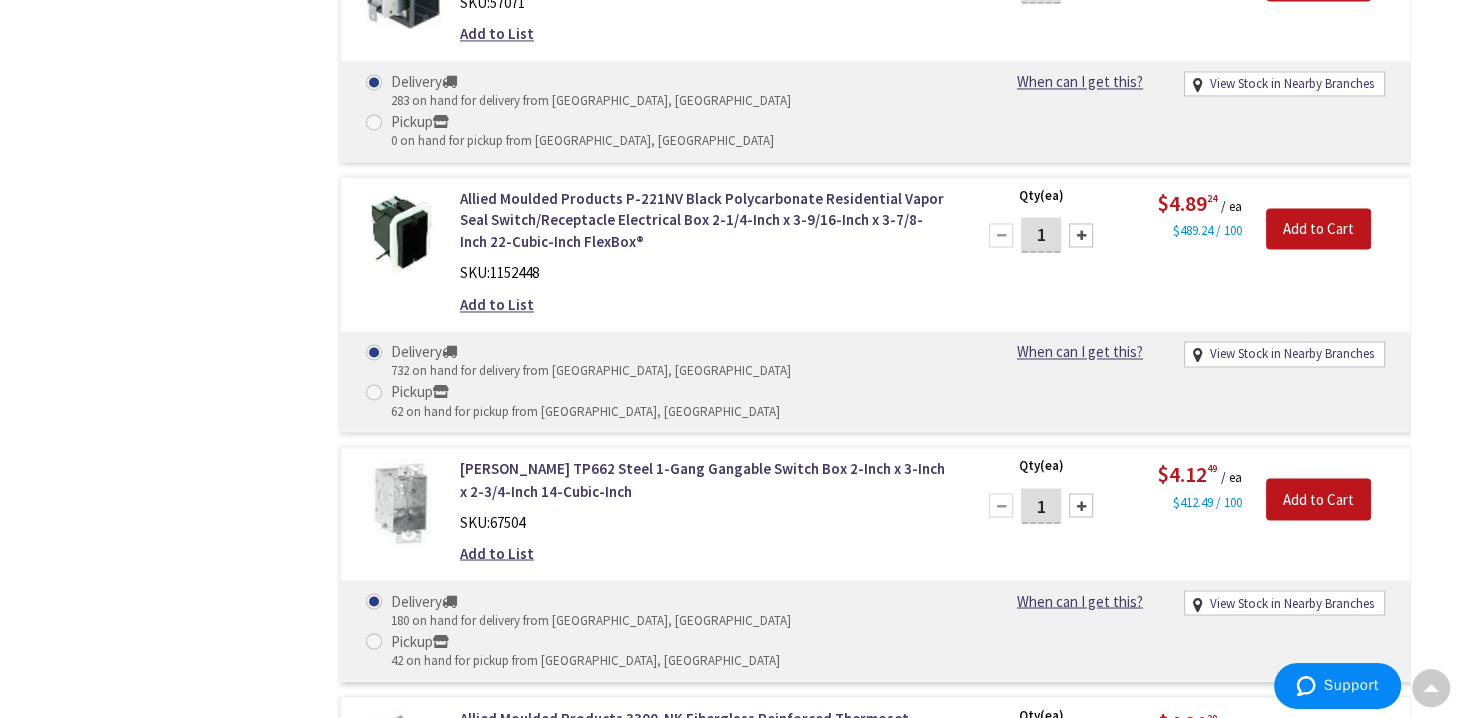 scroll, scrollTop: 10526, scrollLeft: 0, axis: vertical 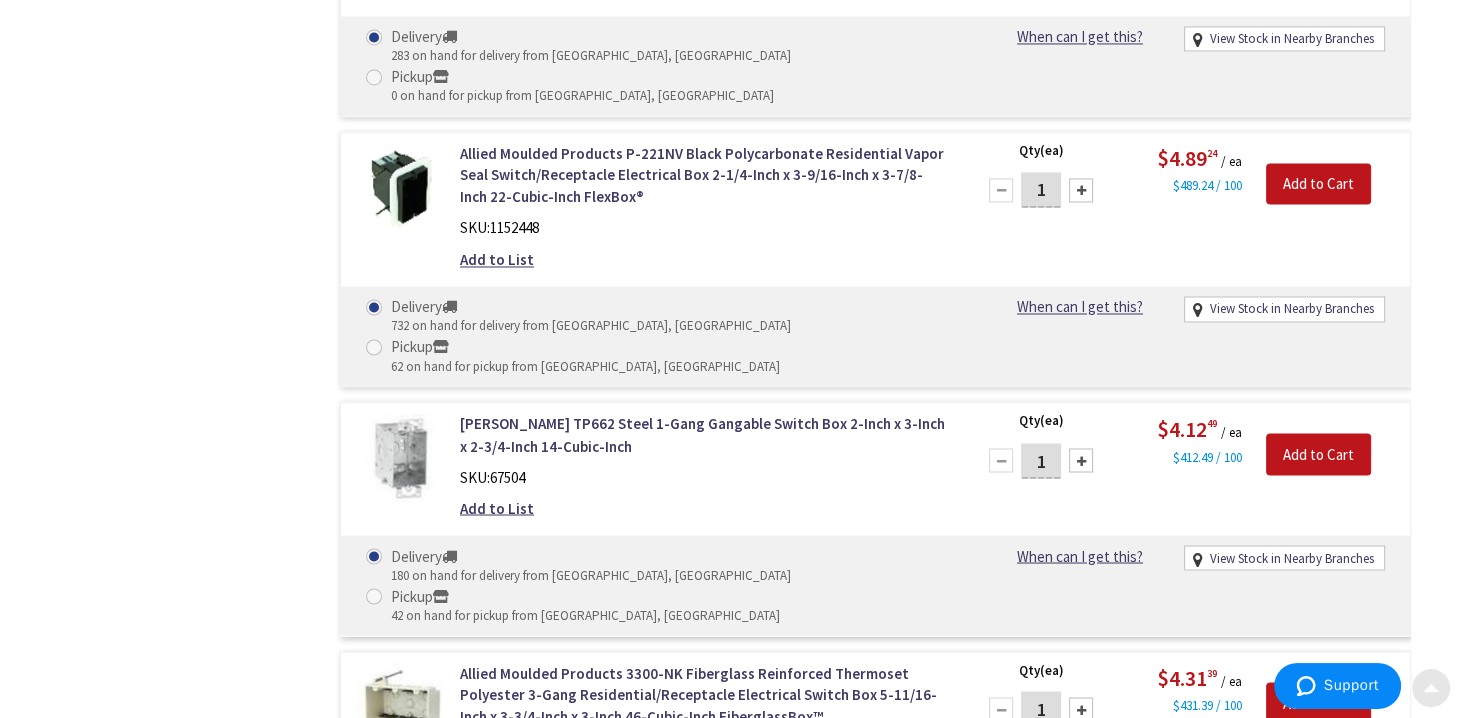 click at bounding box center [1431, 684] 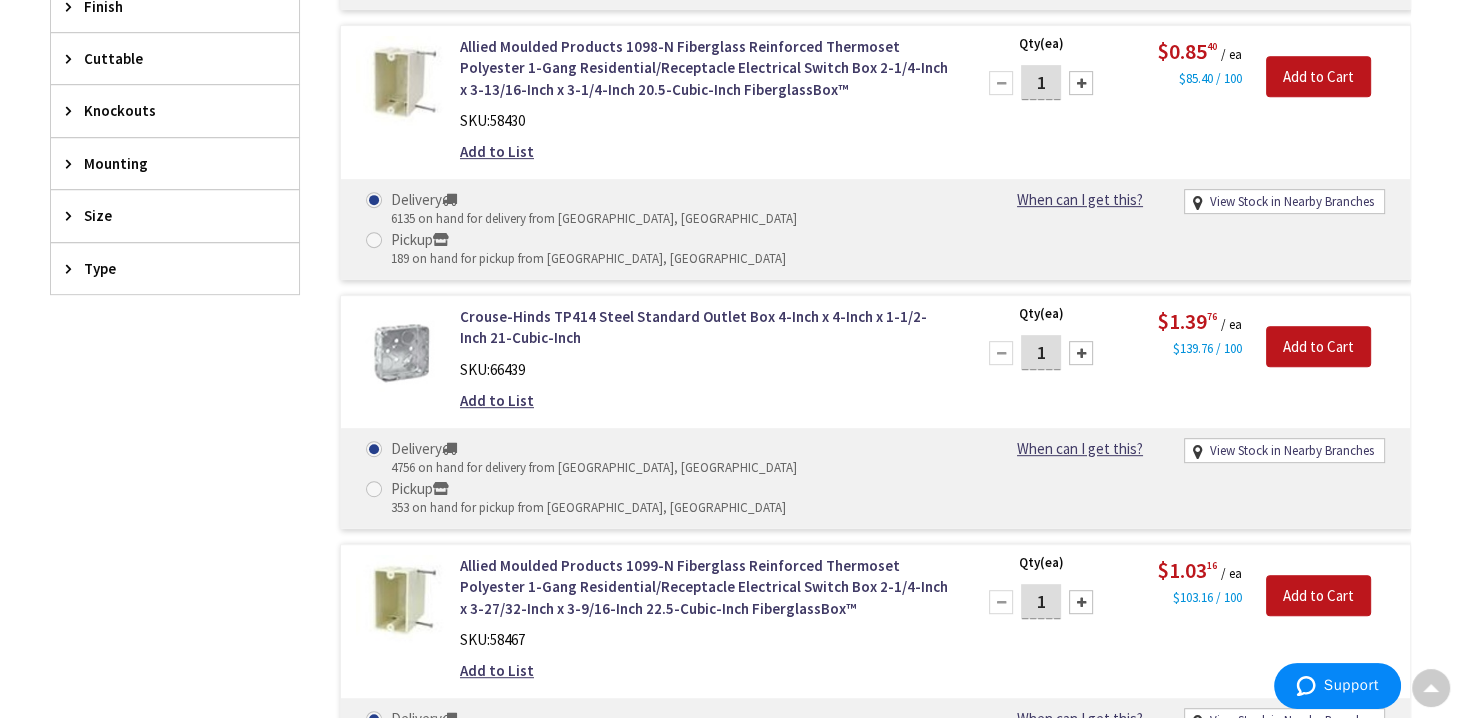 scroll, scrollTop: 0, scrollLeft: 0, axis: both 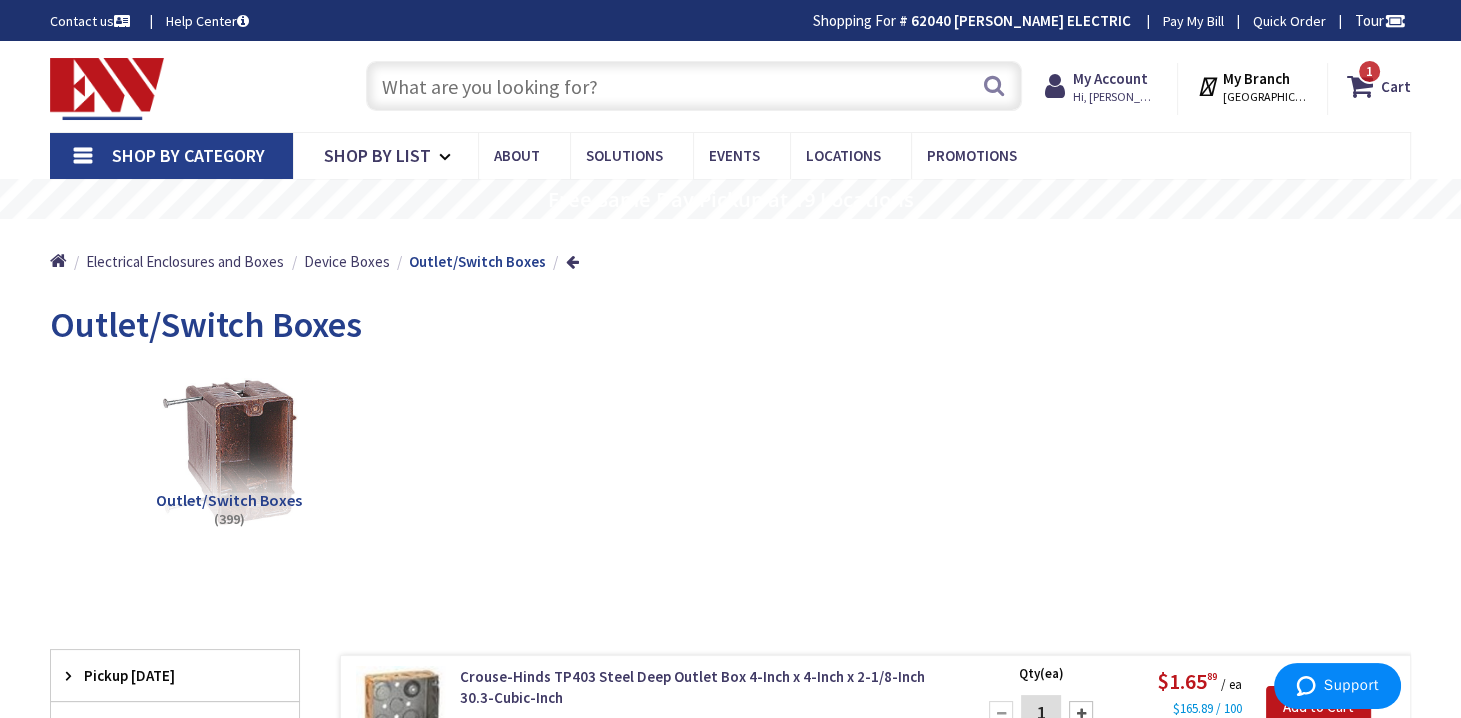 drag, startPoint x: 417, startPoint y: 83, endPoint x: 590, endPoint y: 71, distance: 173.41568 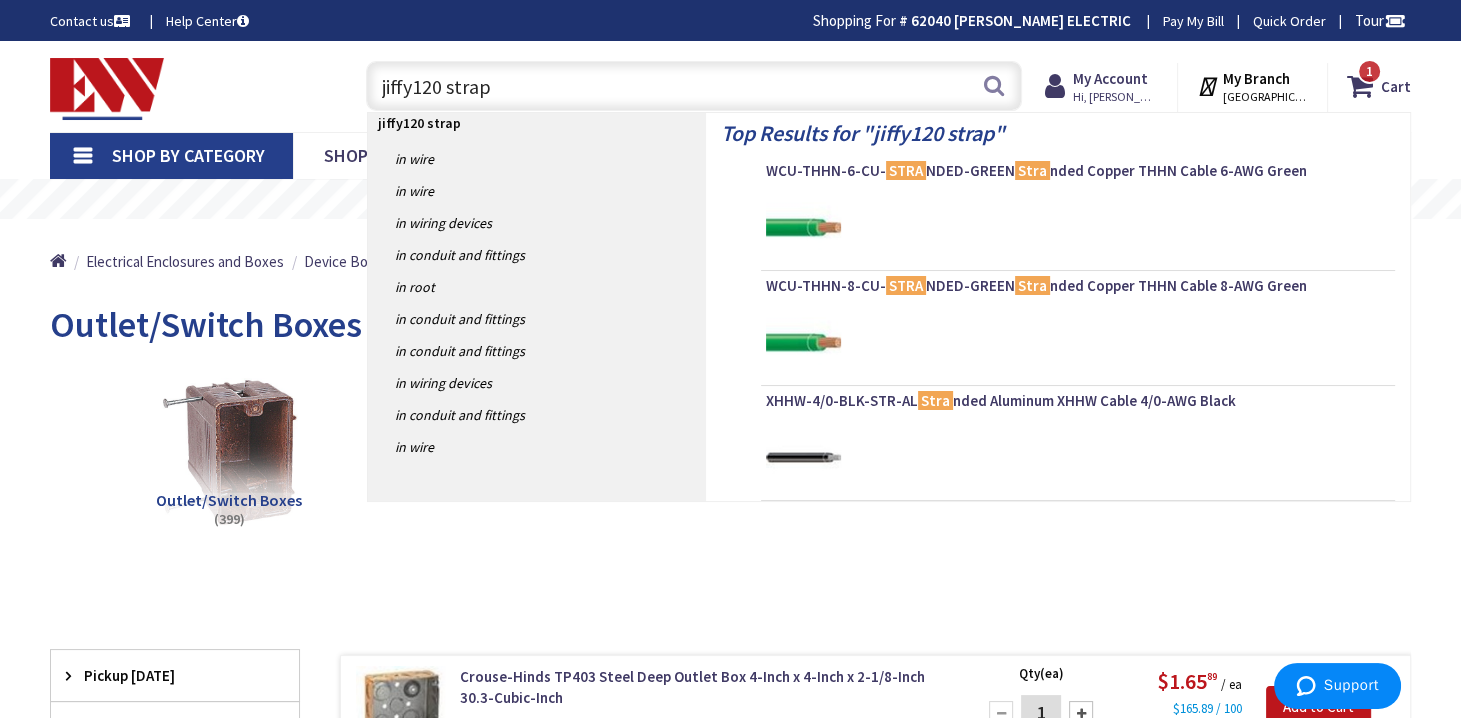 type on "jiffy120 straps" 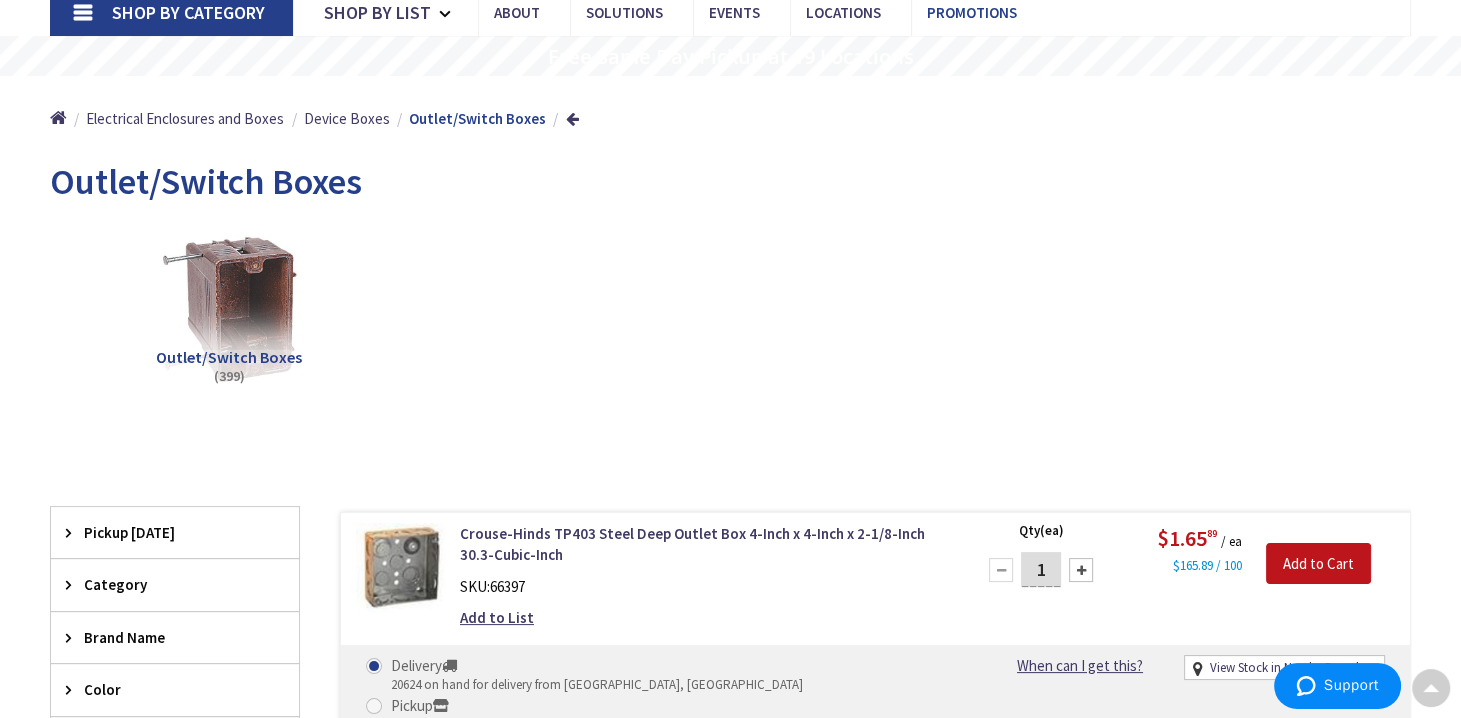scroll, scrollTop: 0, scrollLeft: 0, axis: both 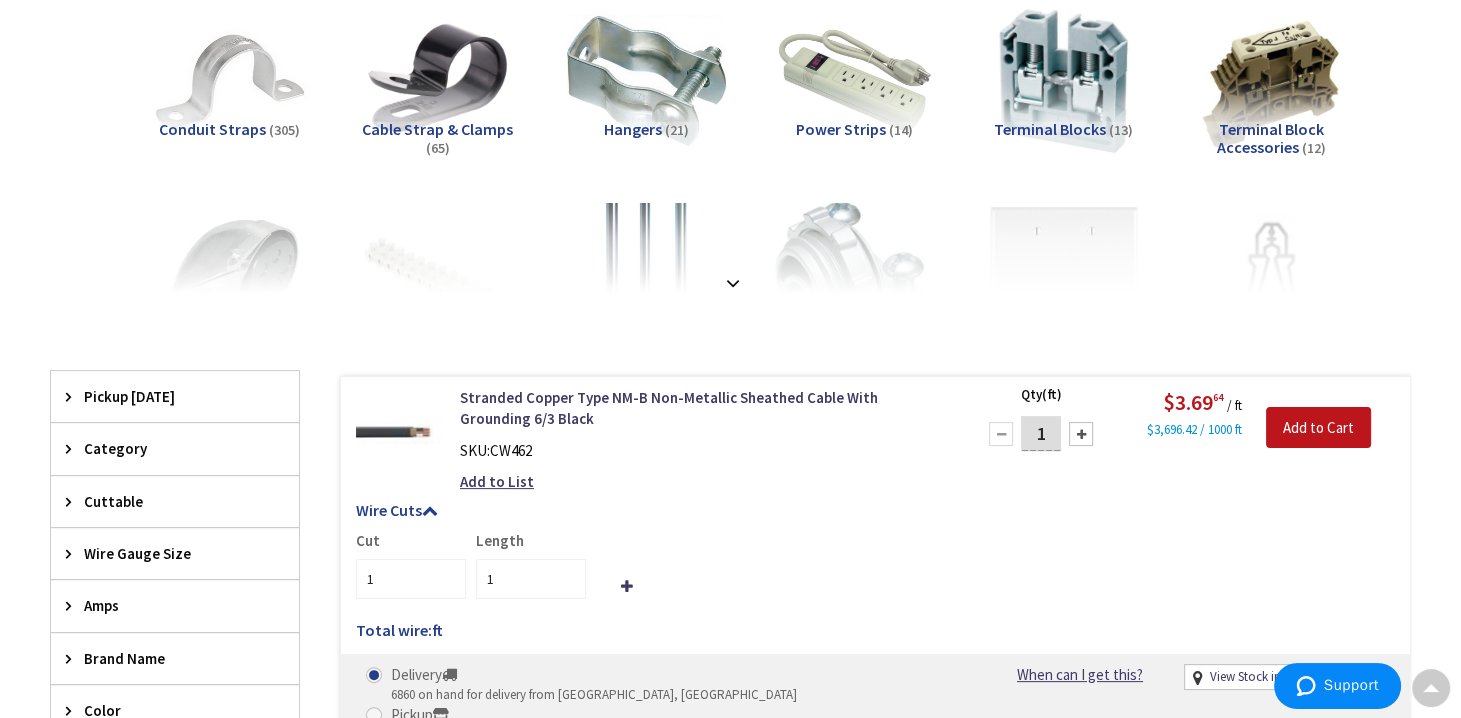 click on "Conduit Straps" at bounding box center (212, 129) 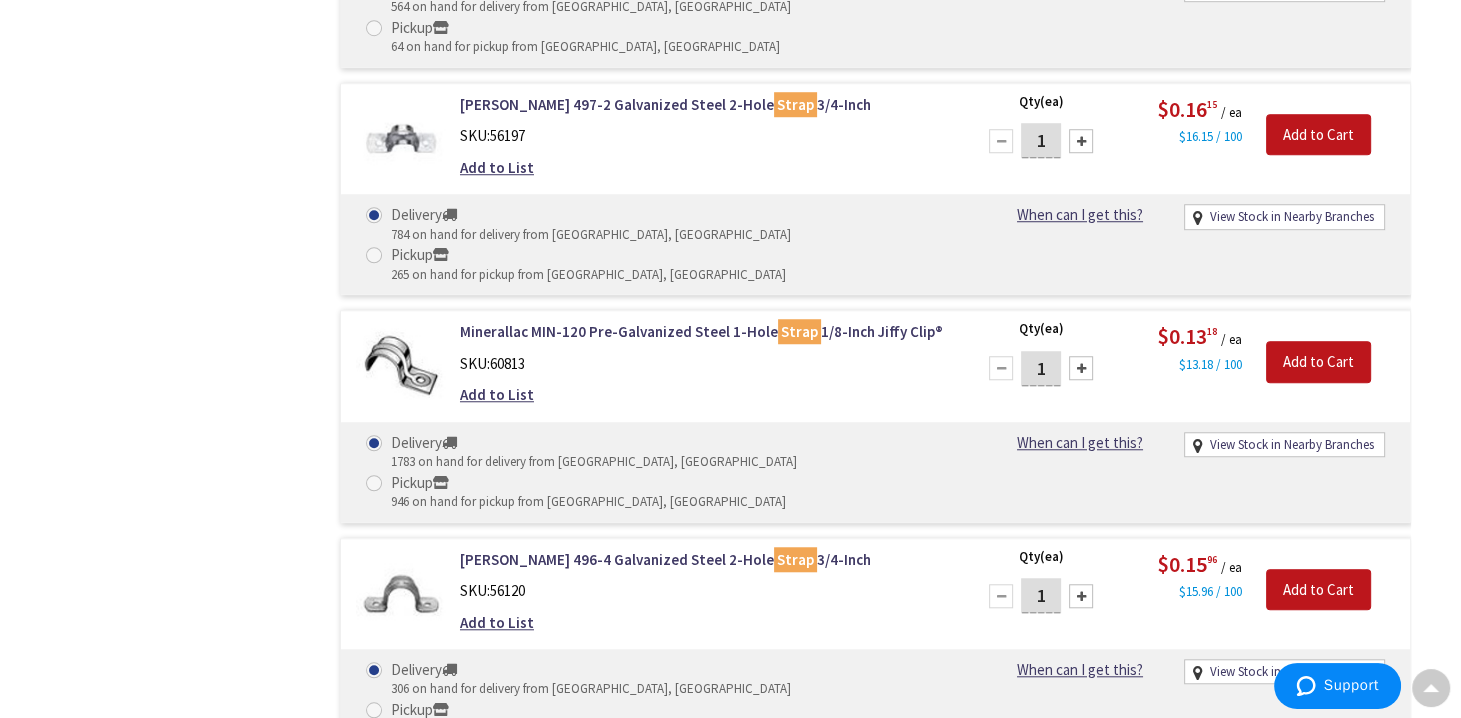 scroll, scrollTop: 1532, scrollLeft: 0, axis: vertical 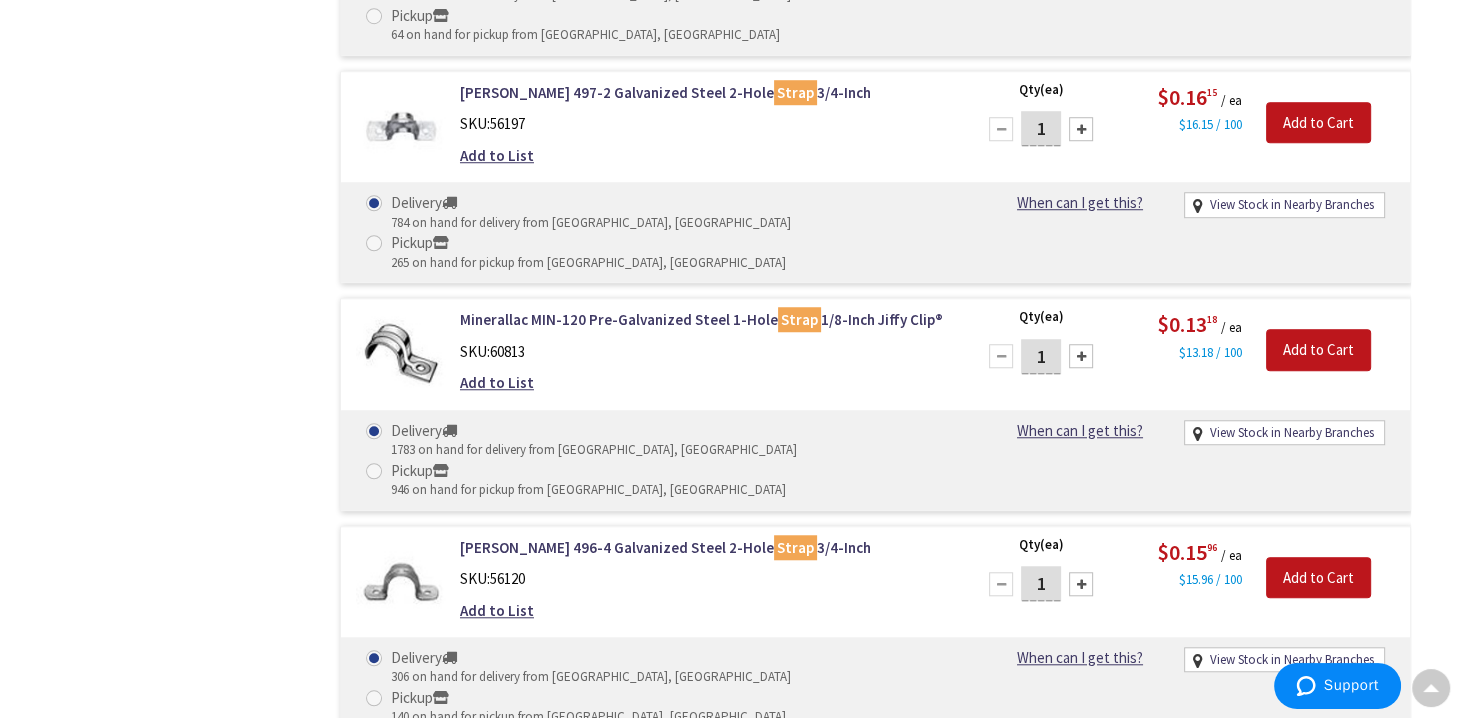 click on "1" at bounding box center (1041, 356) 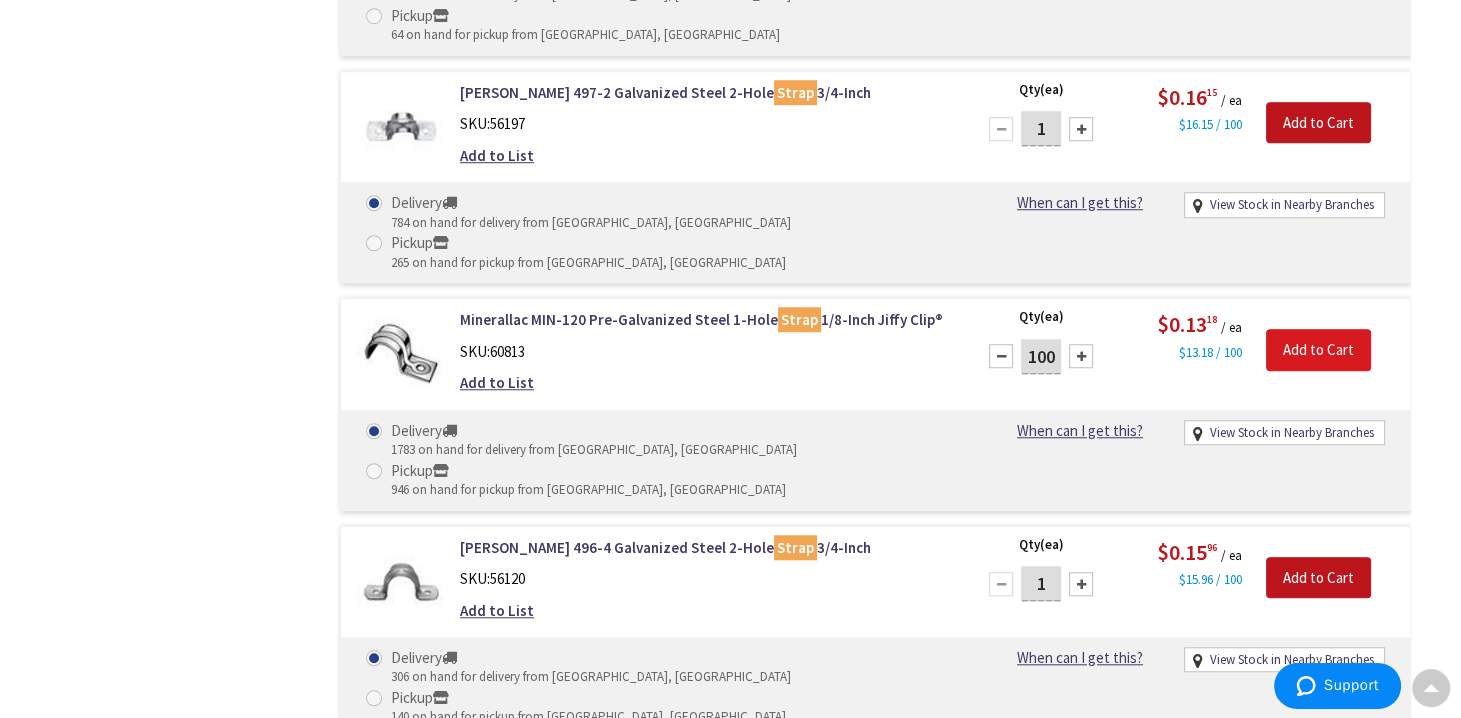 type on "100" 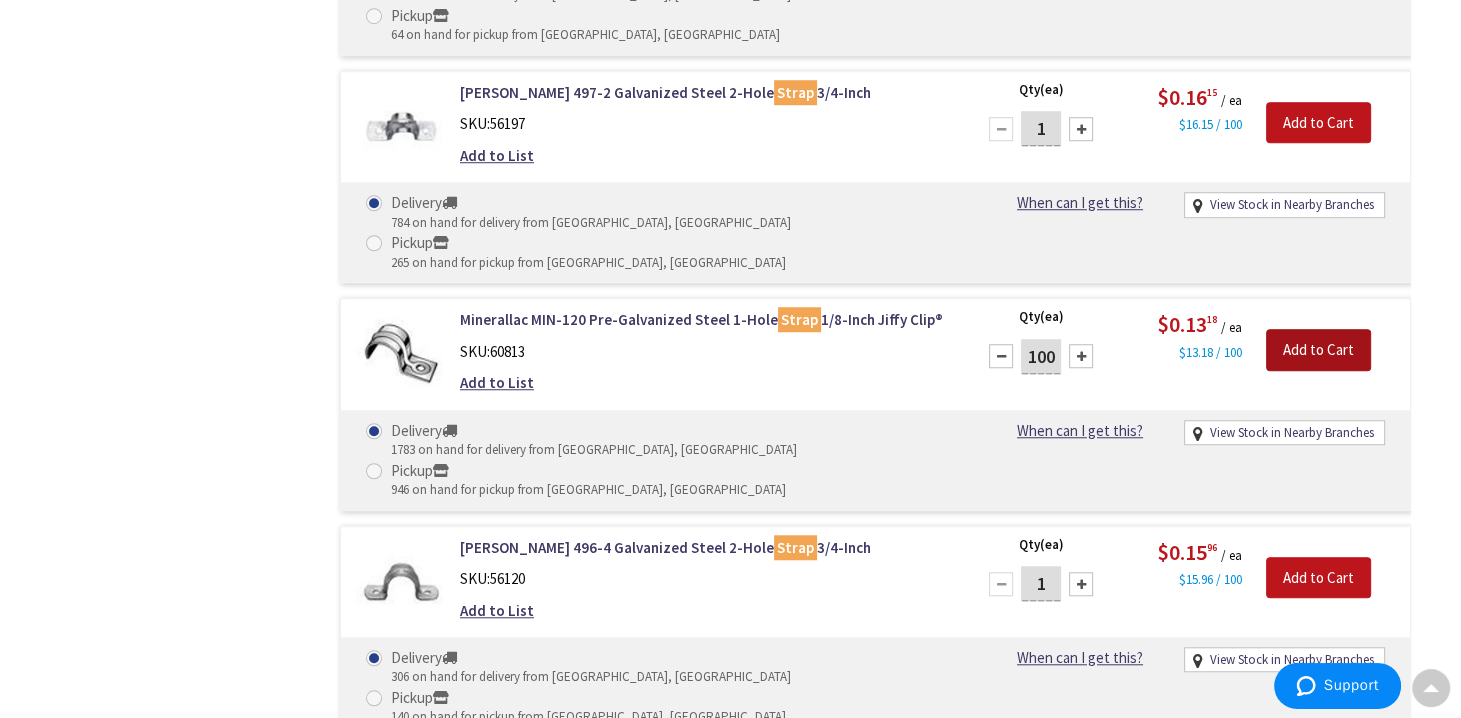 click on "Add to Cart" at bounding box center (1318, 350) 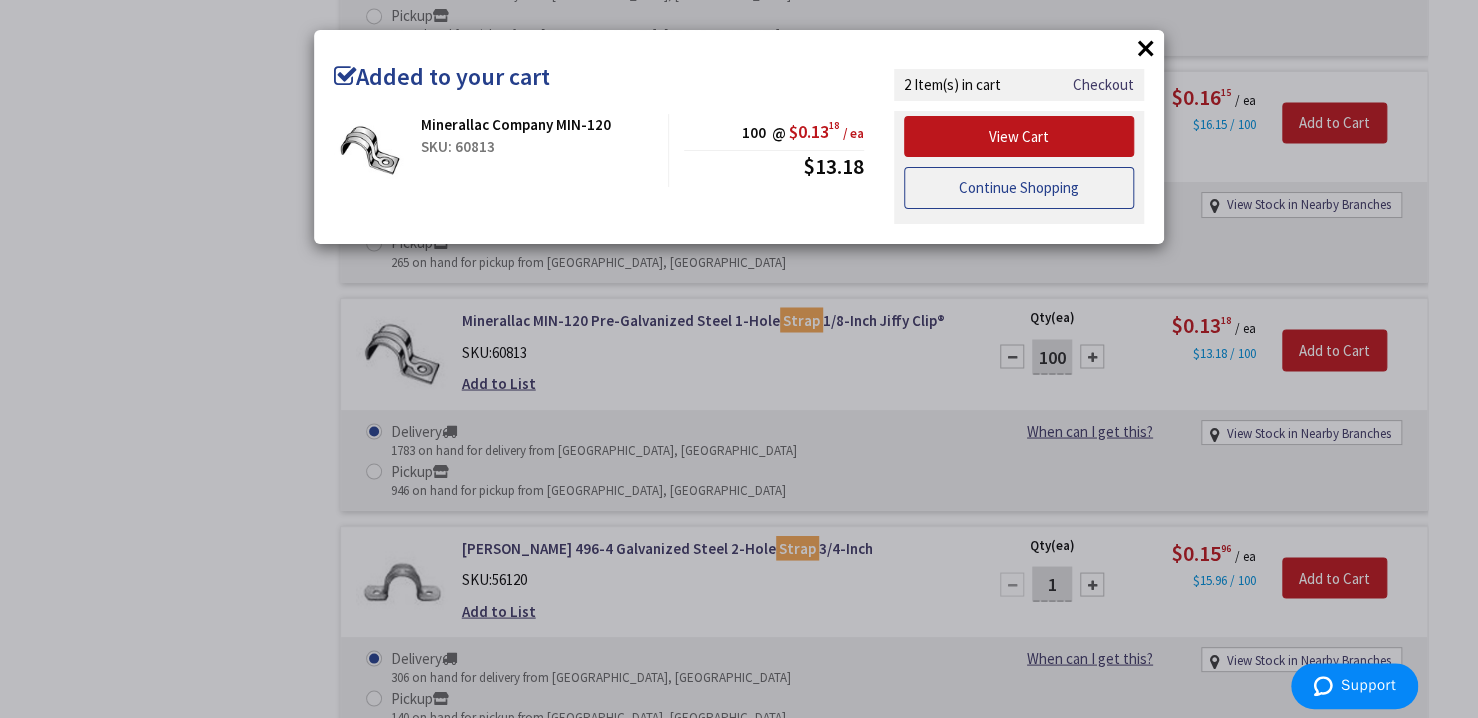 click on "Continue Shopping" at bounding box center [1019, 188] 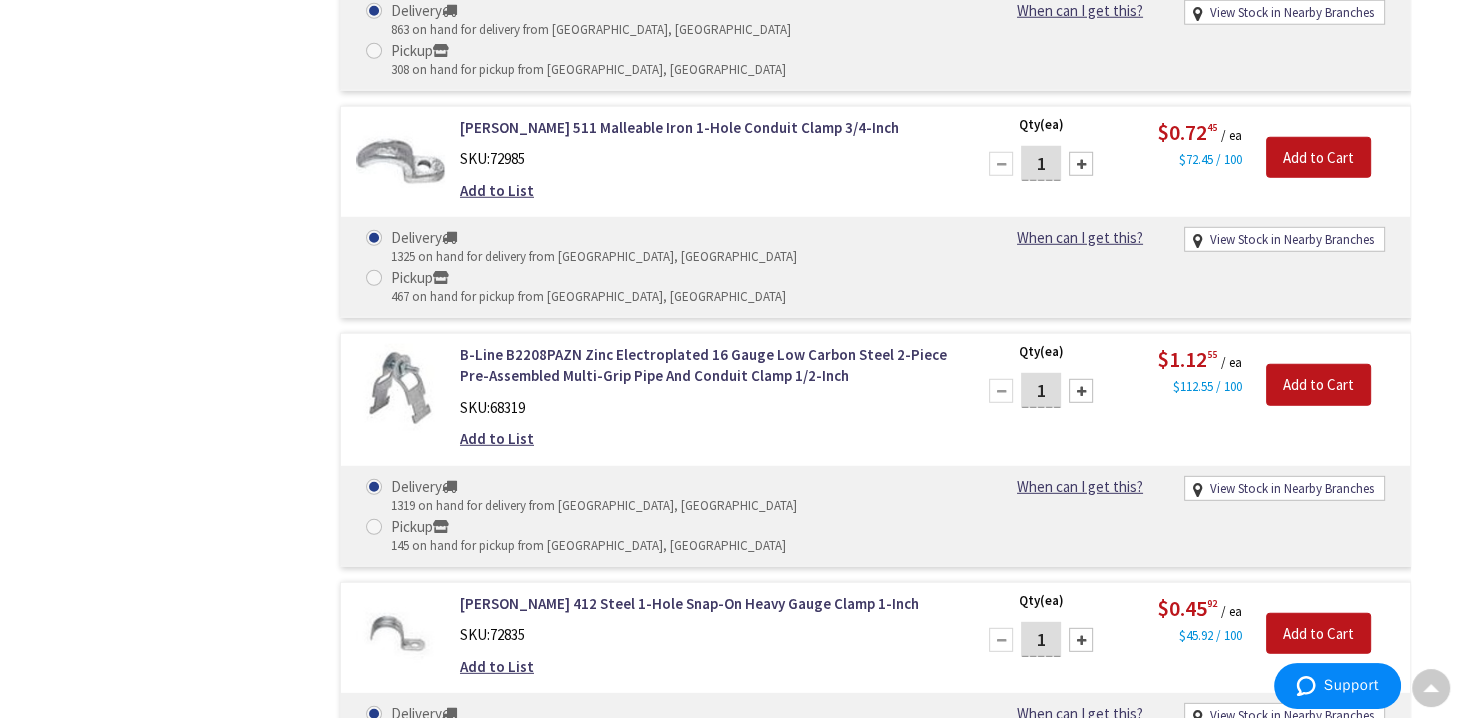 scroll, scrollTop: 12778, scrollLeft: 0, axis: vertical 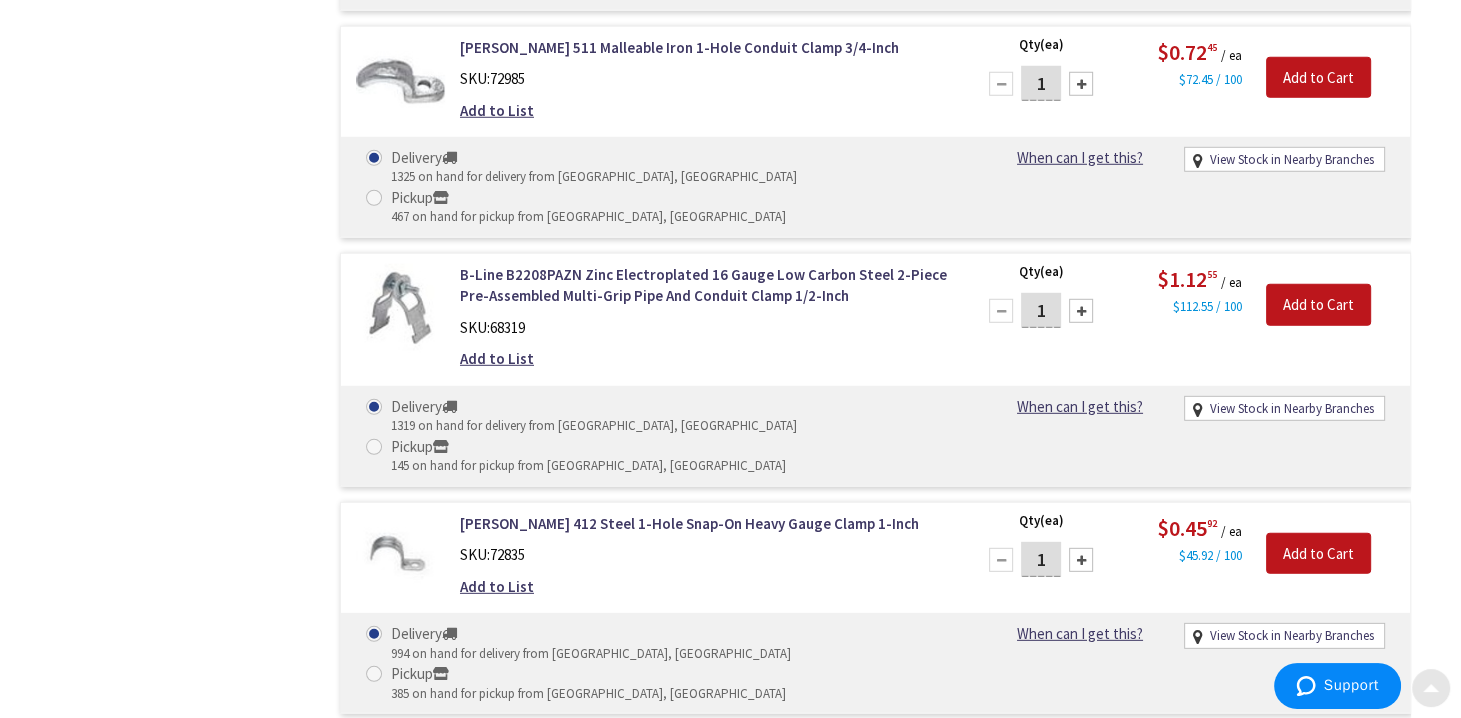 click at bounding box center (1431, 684) 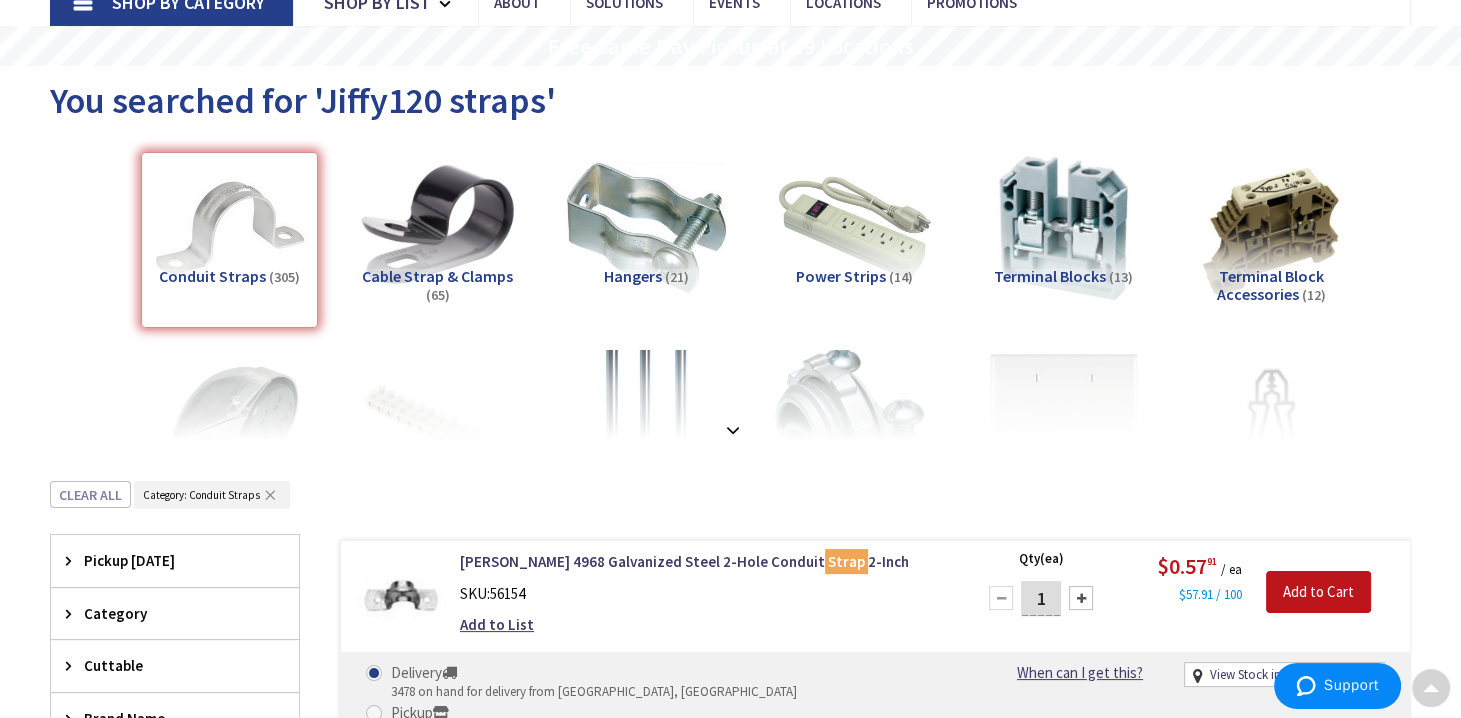 scroll, scrollTop: 0, scrollLeft: 0, axis: both 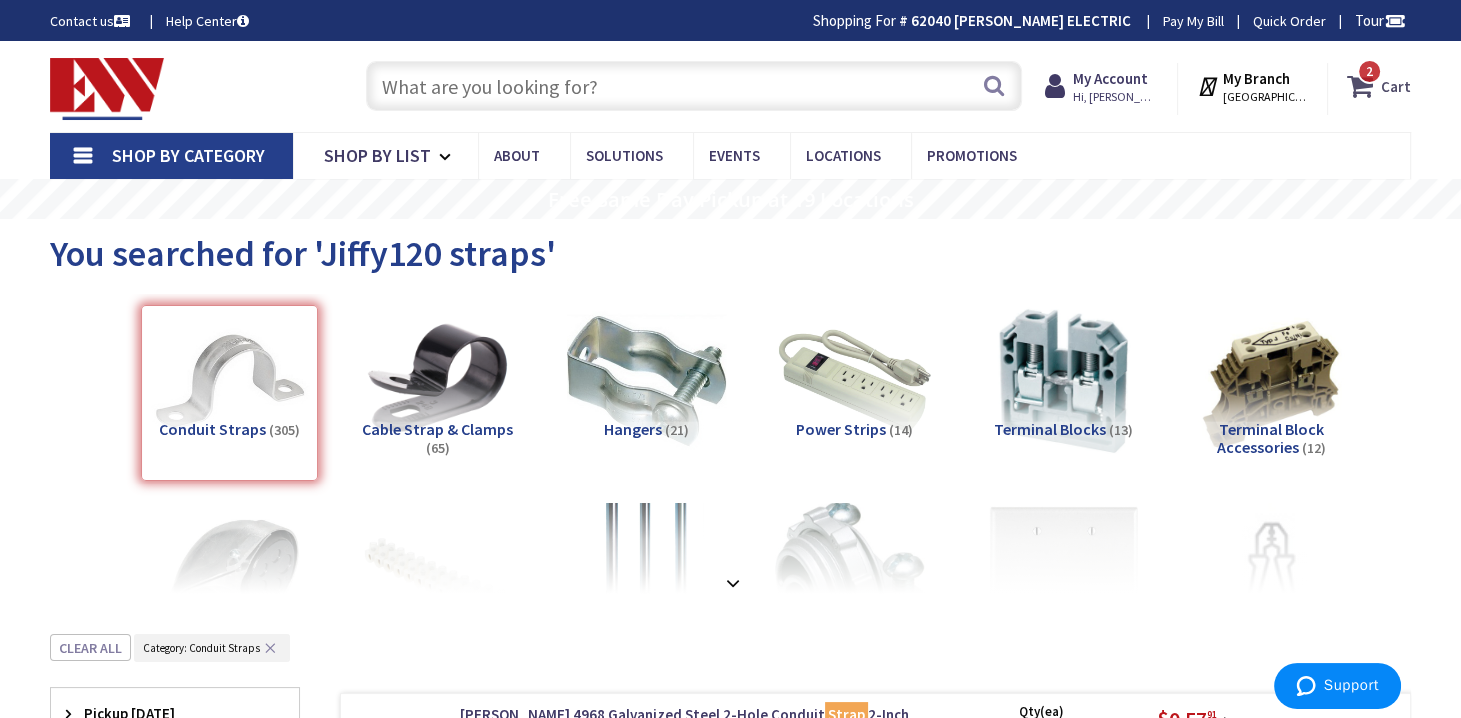 click on "Cart" at bounding box center [1396, 86] 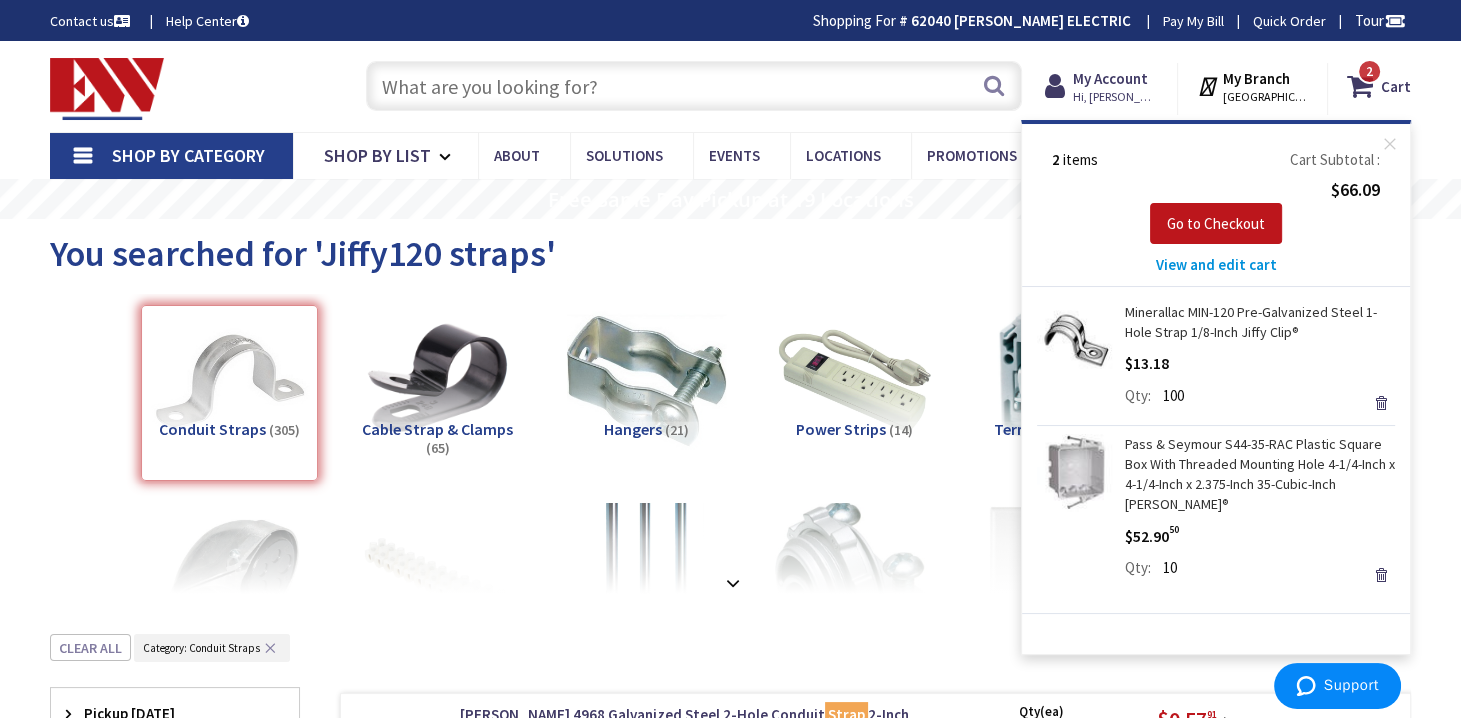 click on "View and edit cart" at bounding box center (1216, 264) 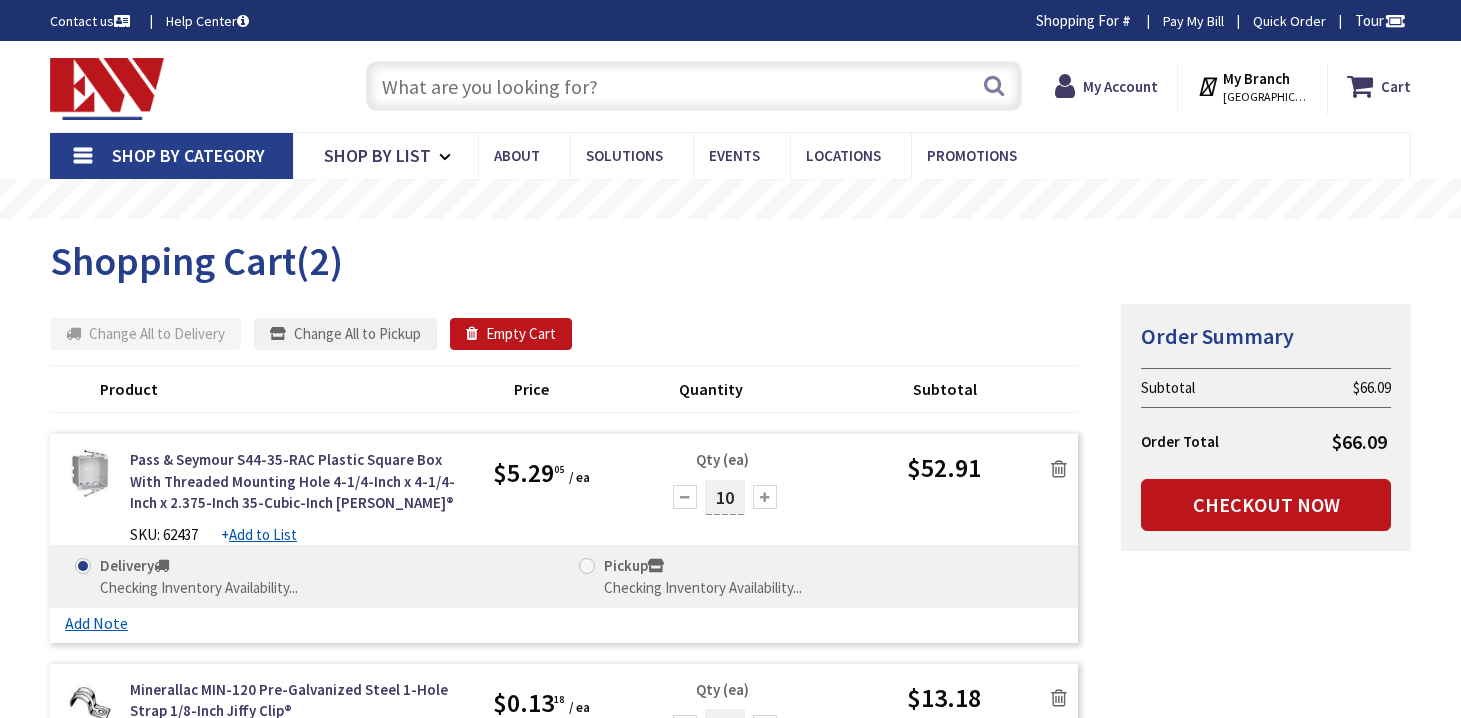scroll, scrollTop: 0, scrollLeft: 0, axis: both 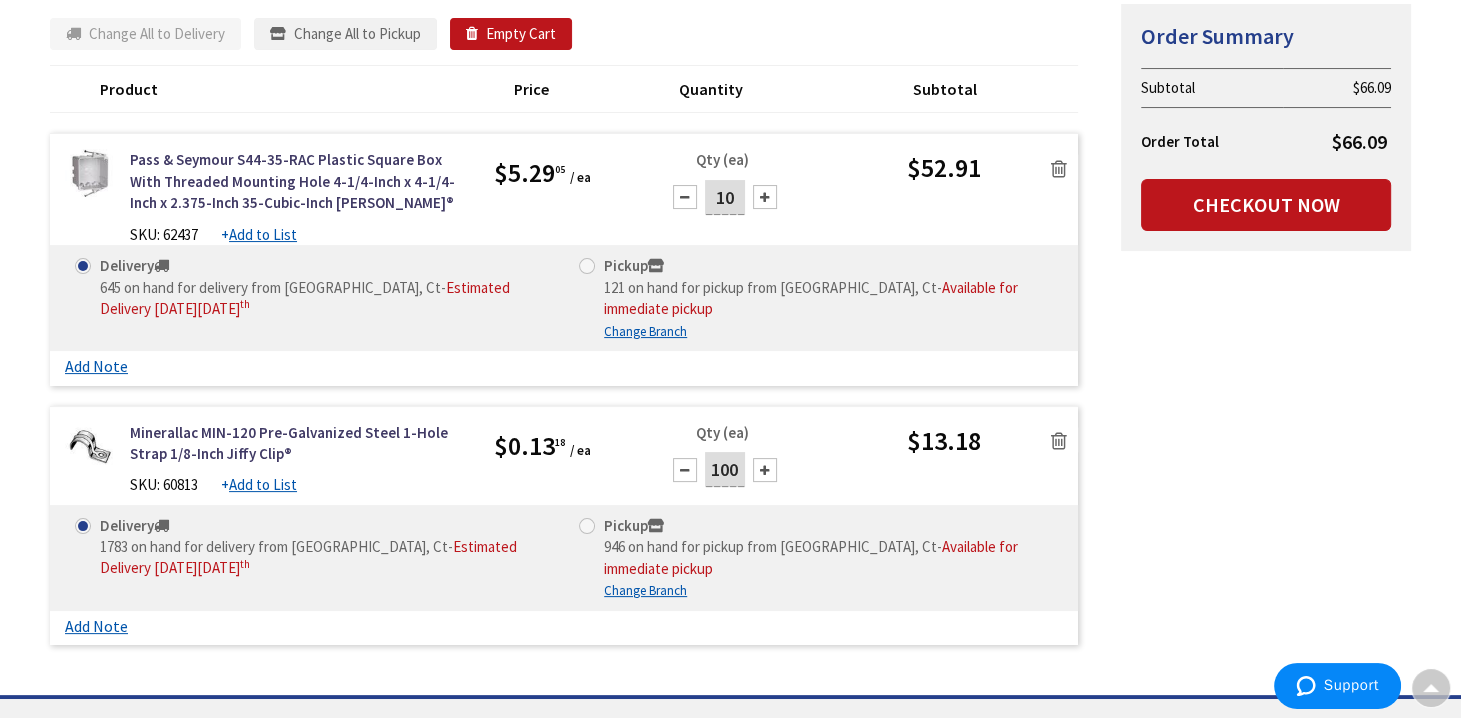 click on "100" at bounding box center (725, 469) 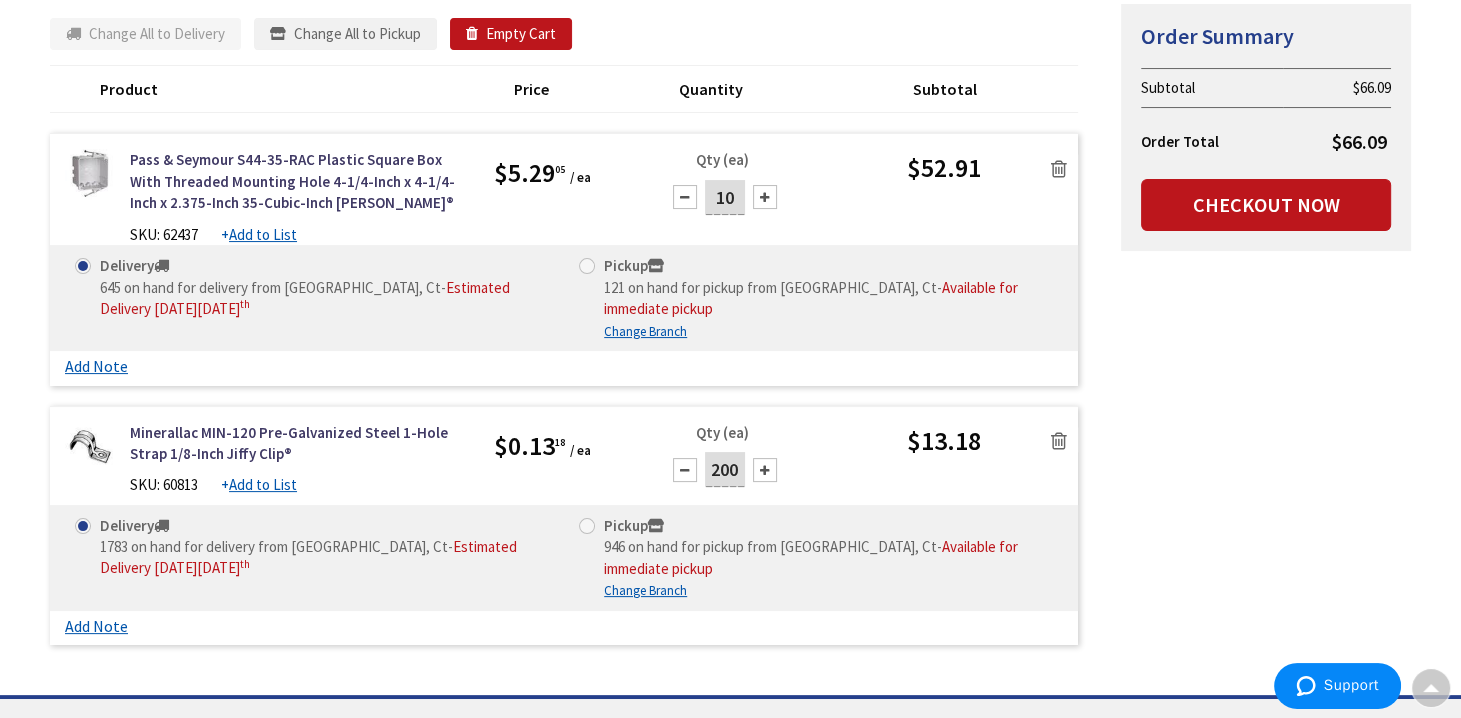 type on "200" 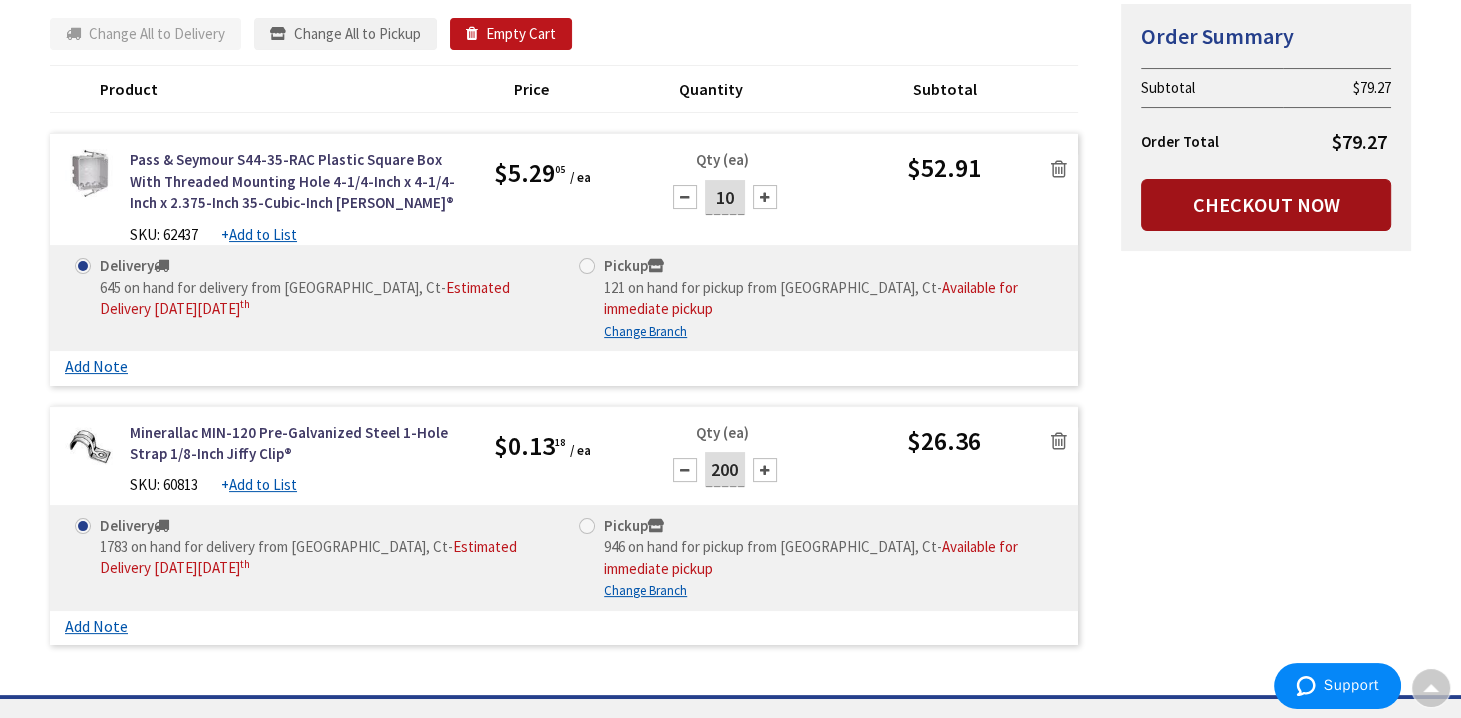 click on "Checkout Now" at bounding box center (1266, 205) 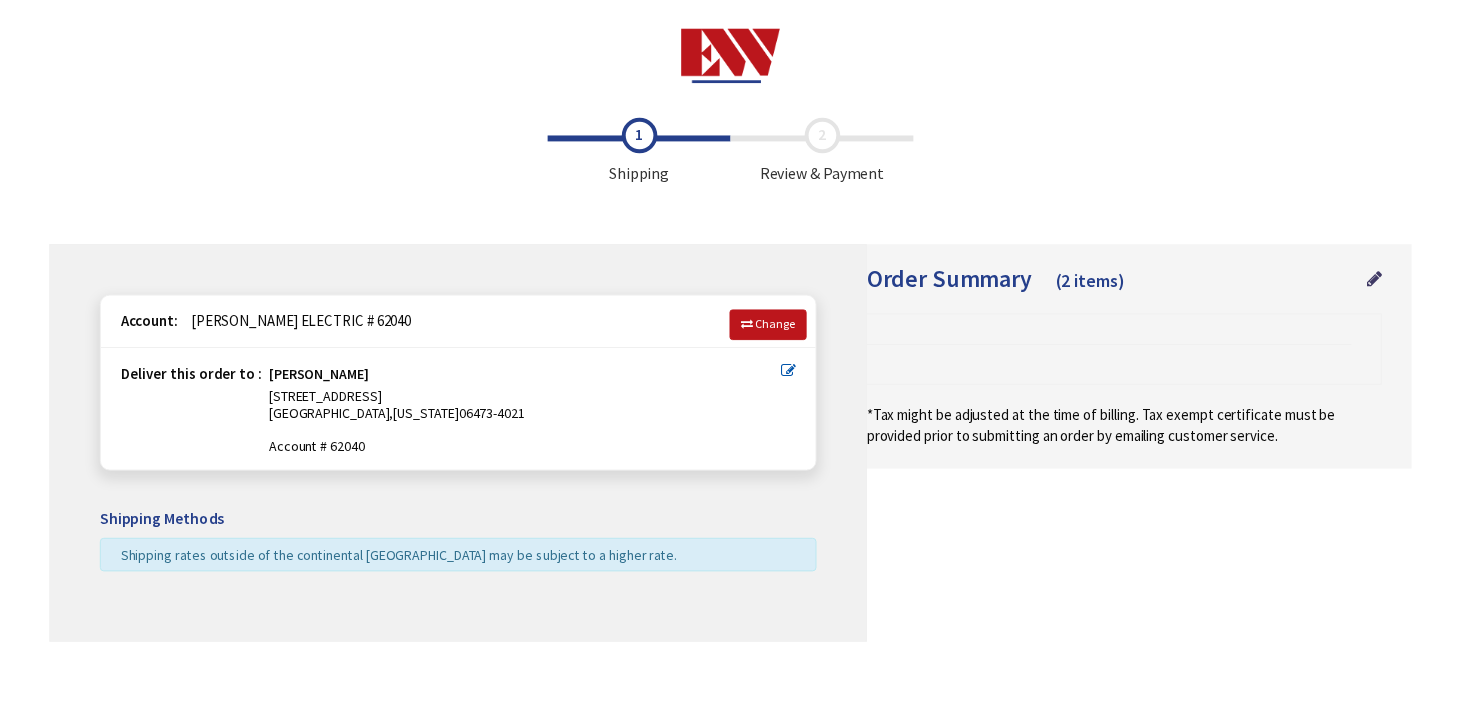scroll, scrollTop: 0, scrollLeft: 0, axis: both 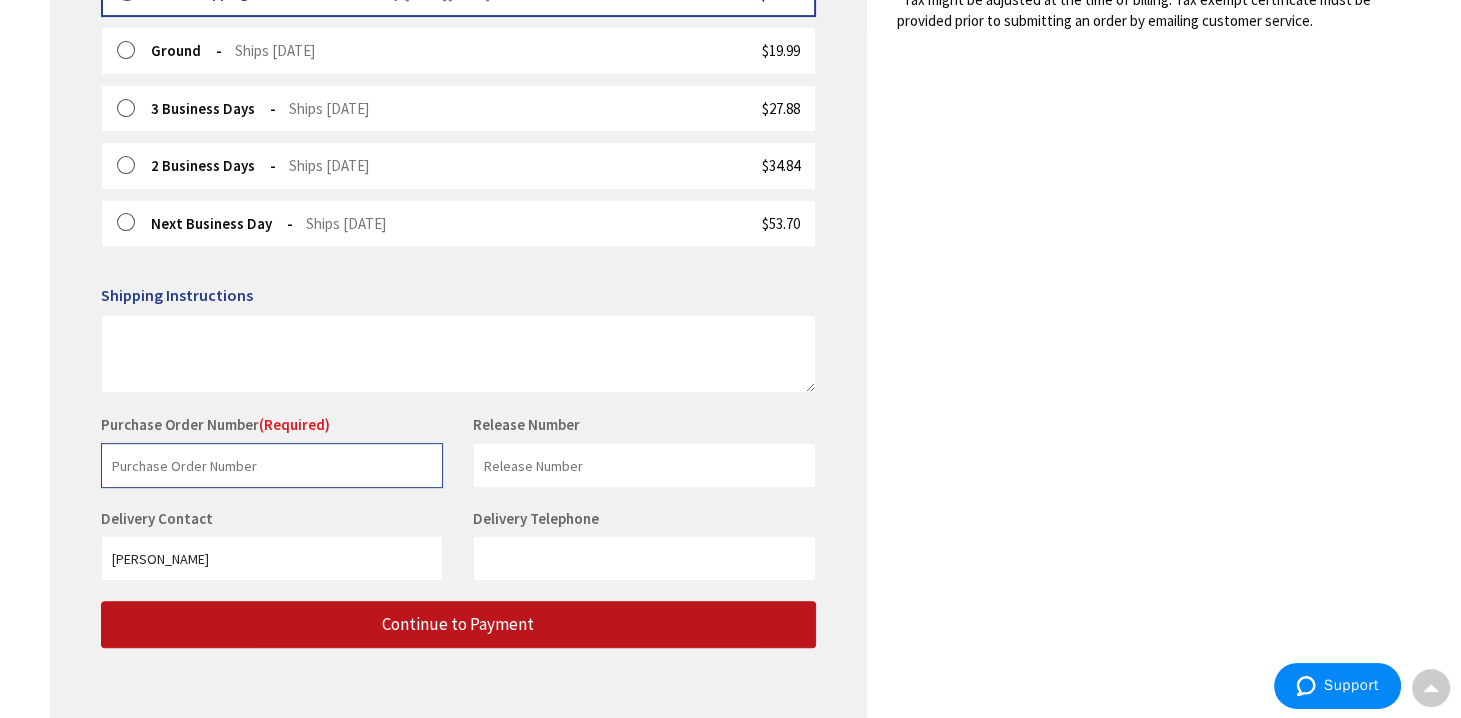 click at bounding box center (272, 465) 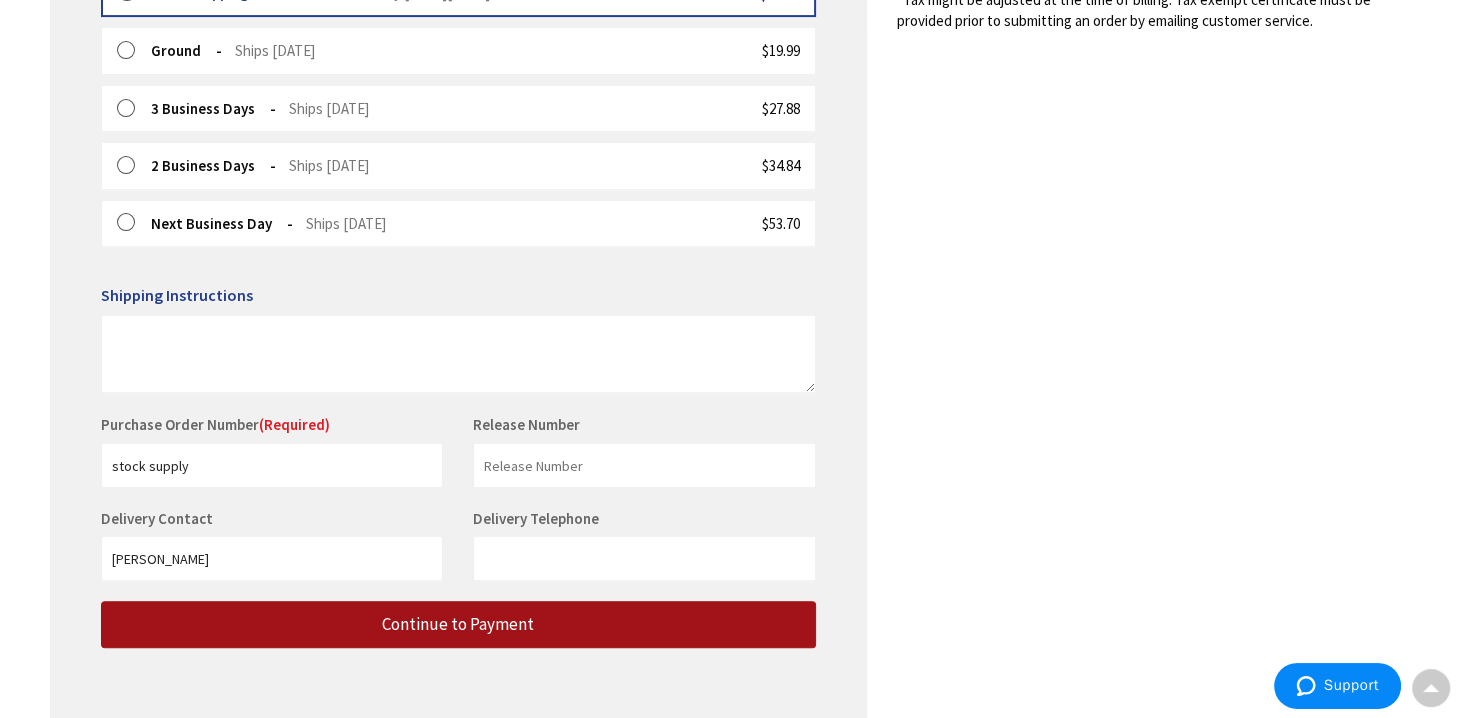 click on "Continue to Payment" at bounding box center (458, 624) 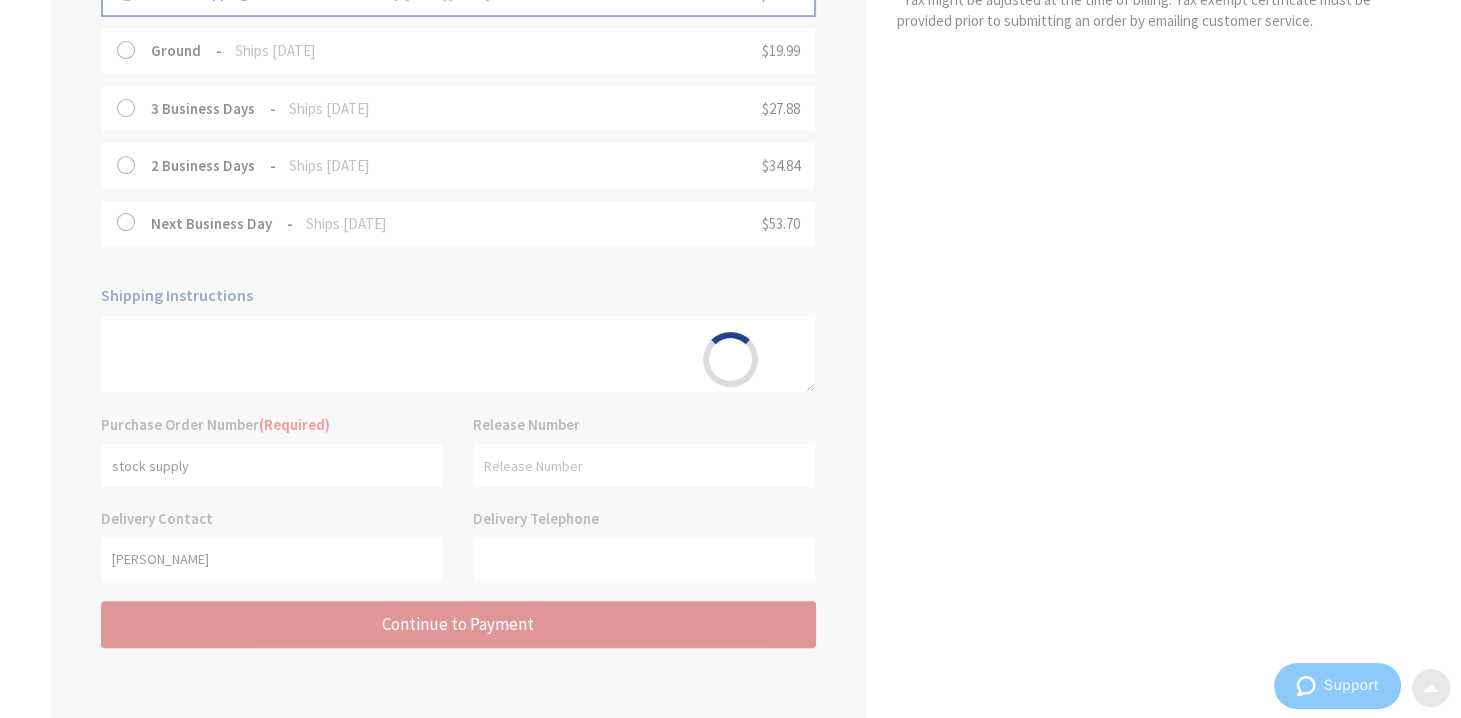 scroll, scrollTop: 0, scrollLeft: 0, axis: both 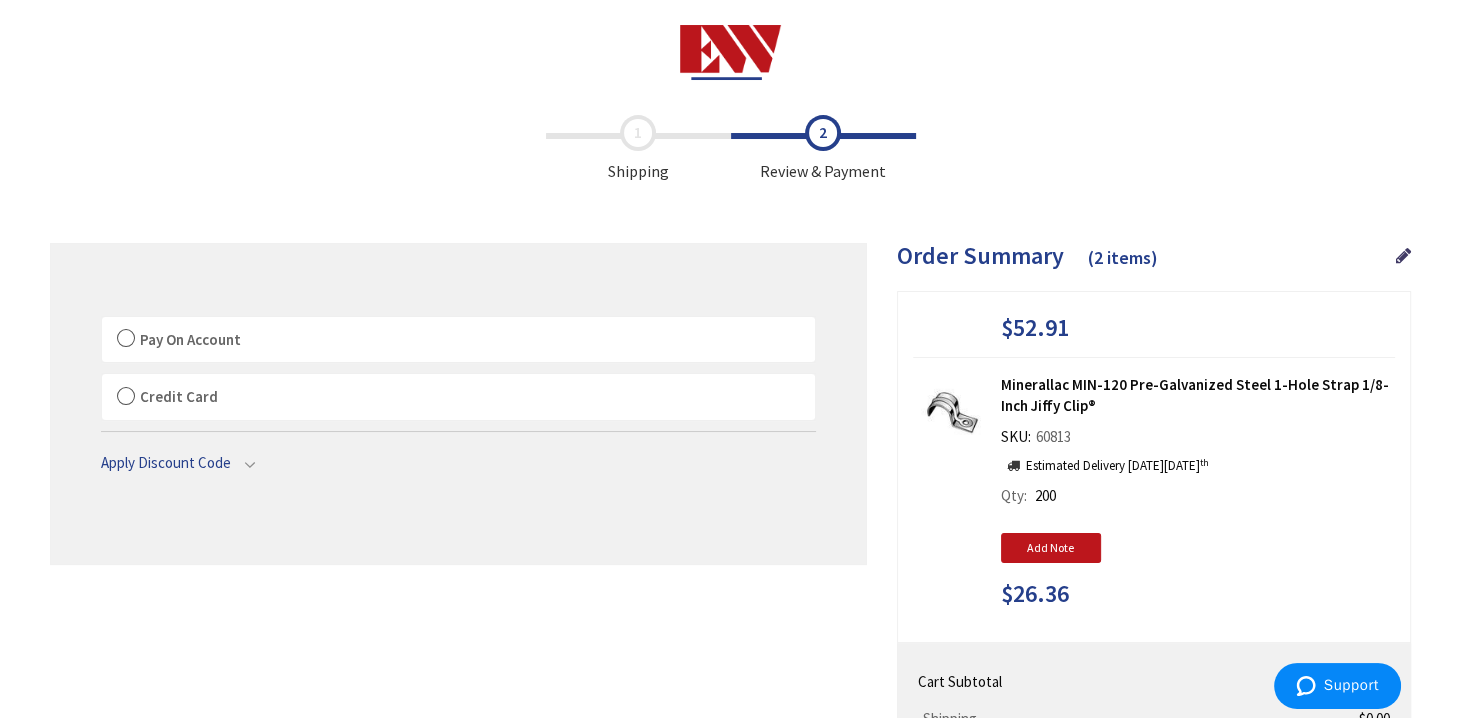 click on "Pay On Account" at bounding box center (458, 340) 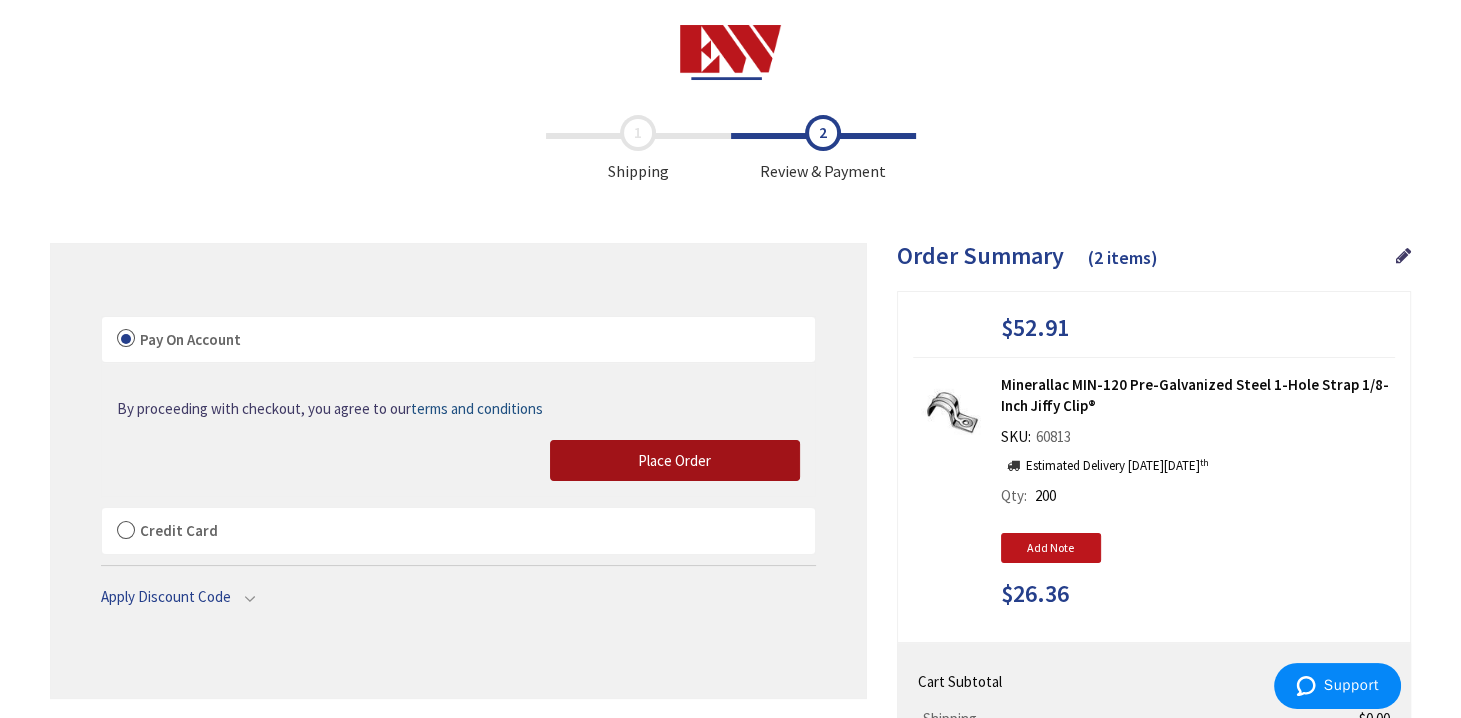 click on "Place Order" at bounding box center (674, 460) 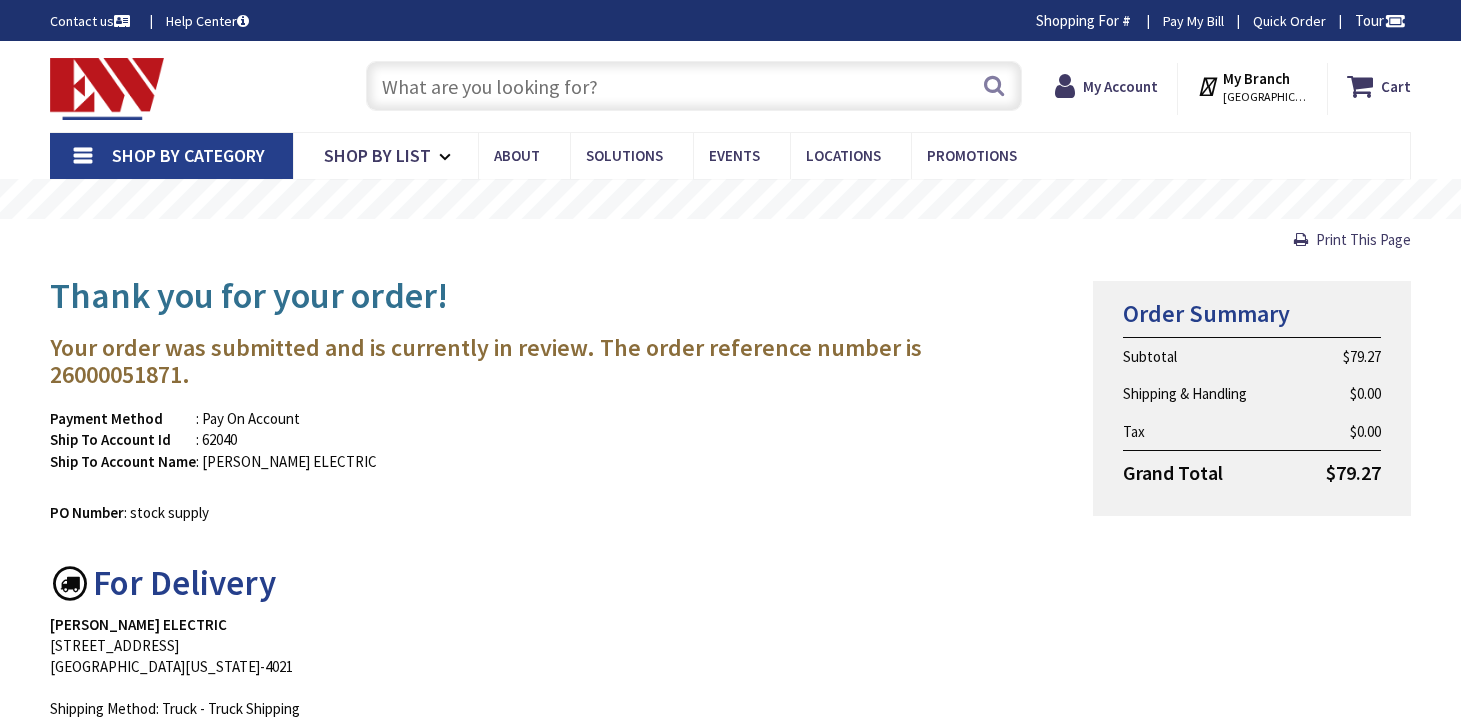 scroll, scrollTop: 0, scrollLeft: 0, axis: both 